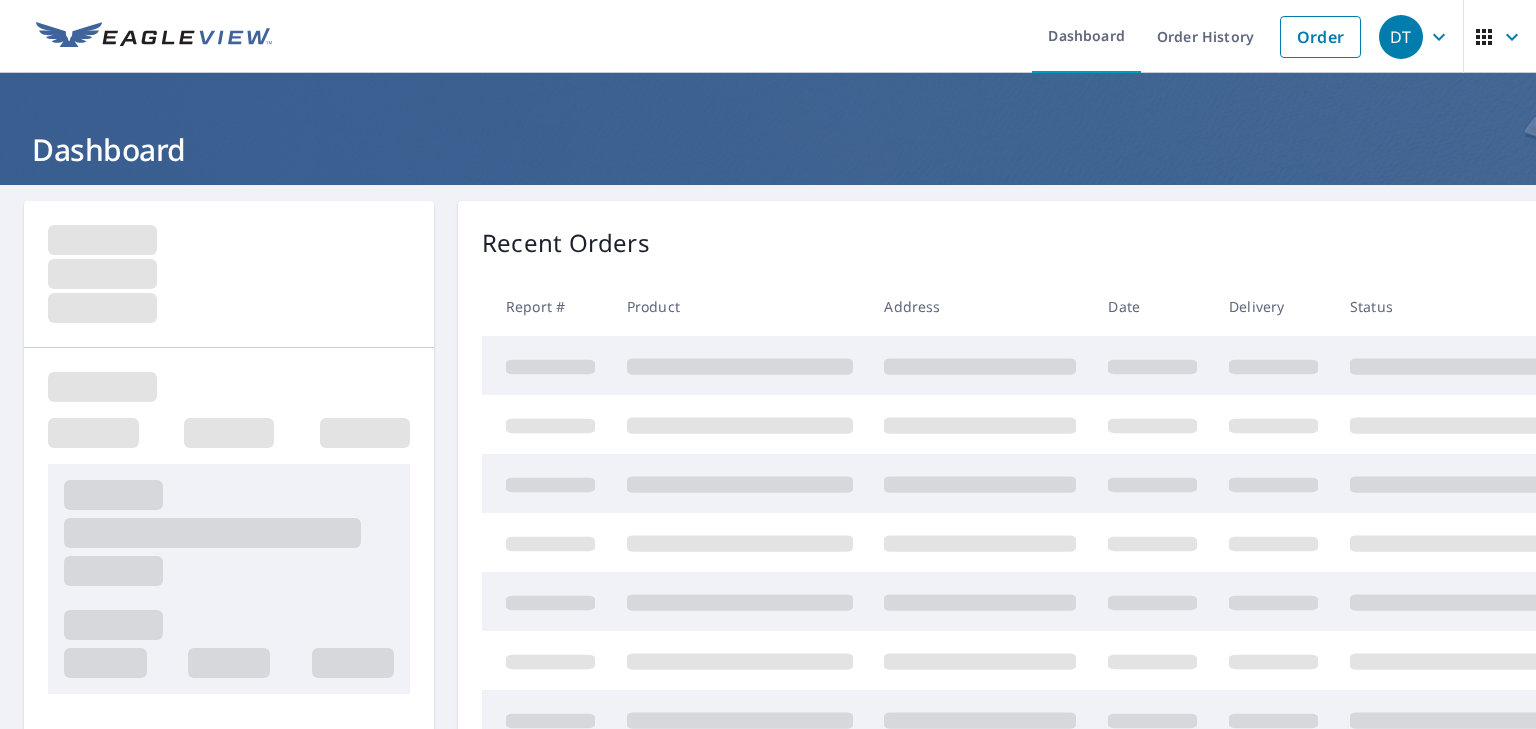 scroll, scrollTop: 0, scrollLeft: 0, axis: both 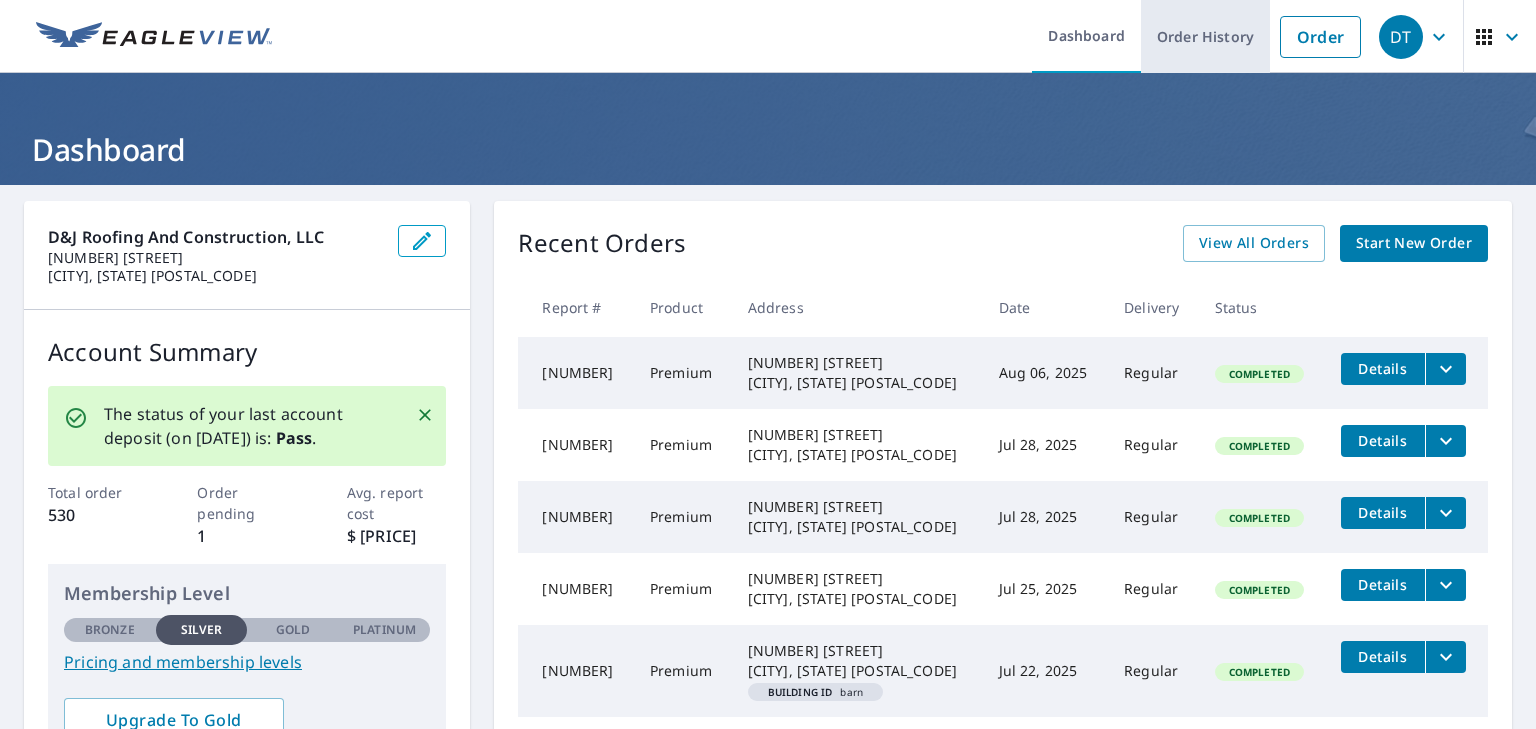 click on "Order" at bounding box center (1320, 37) 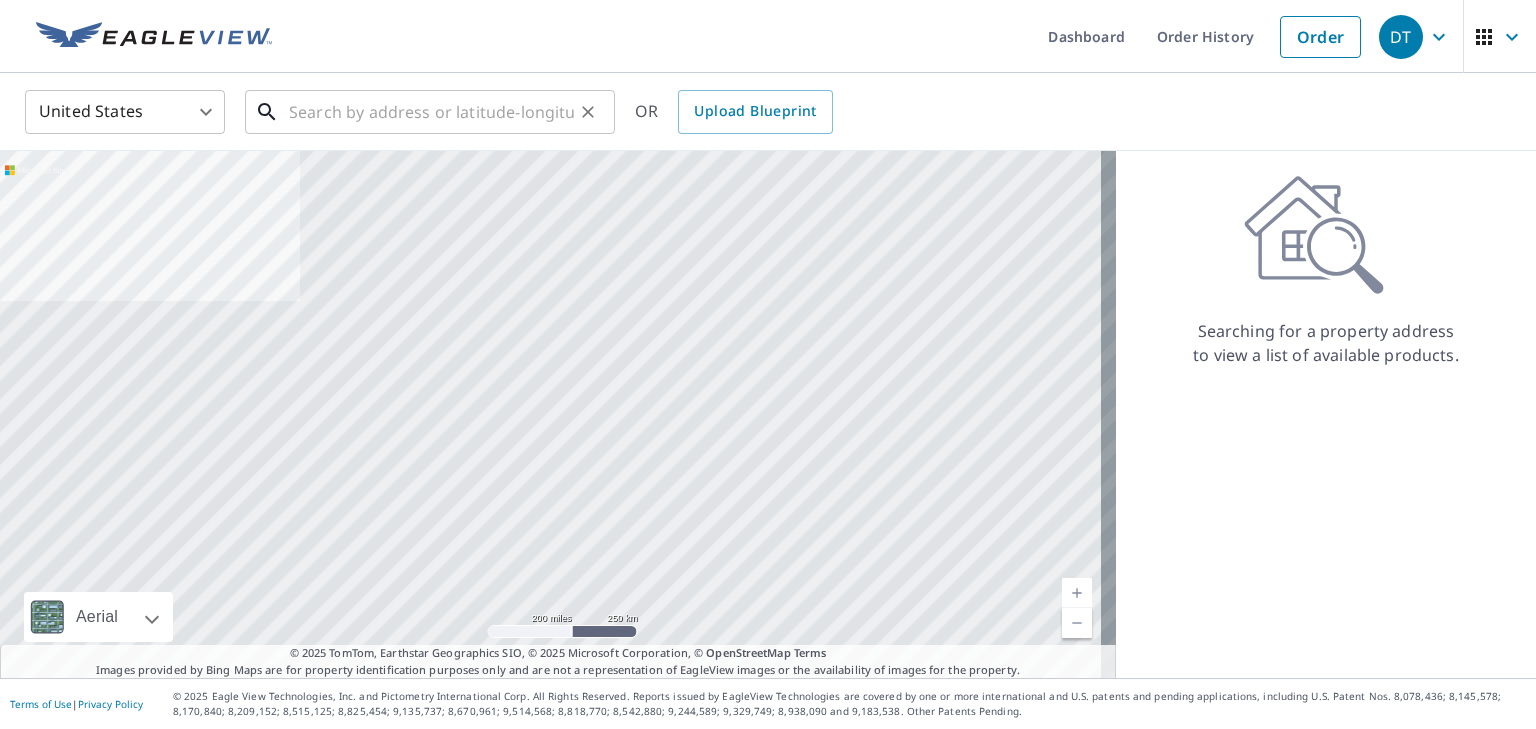 click at bounding box center (431, 112) 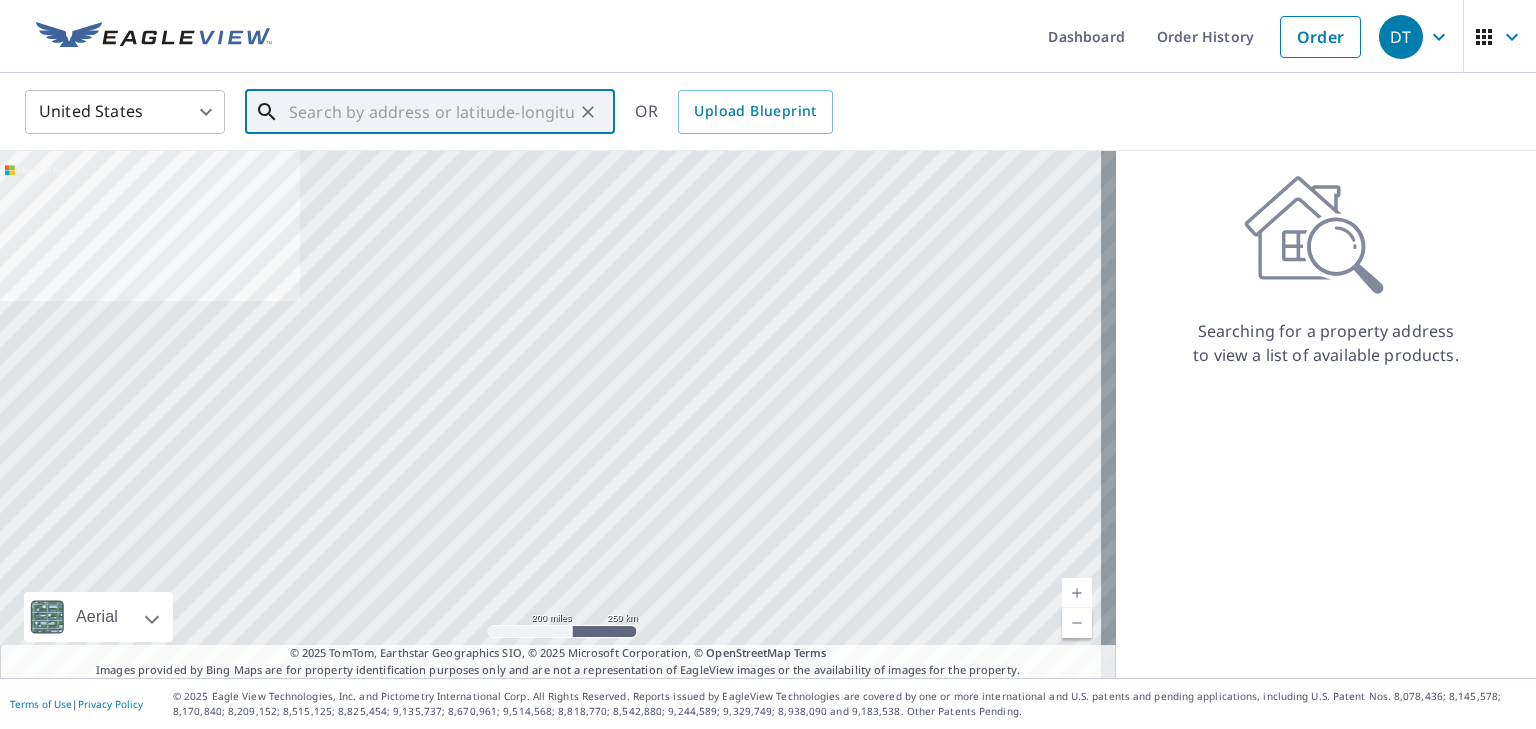 paste on "[NUMBER] [STREET], [CITY], [STATE], [COUNTRY]" 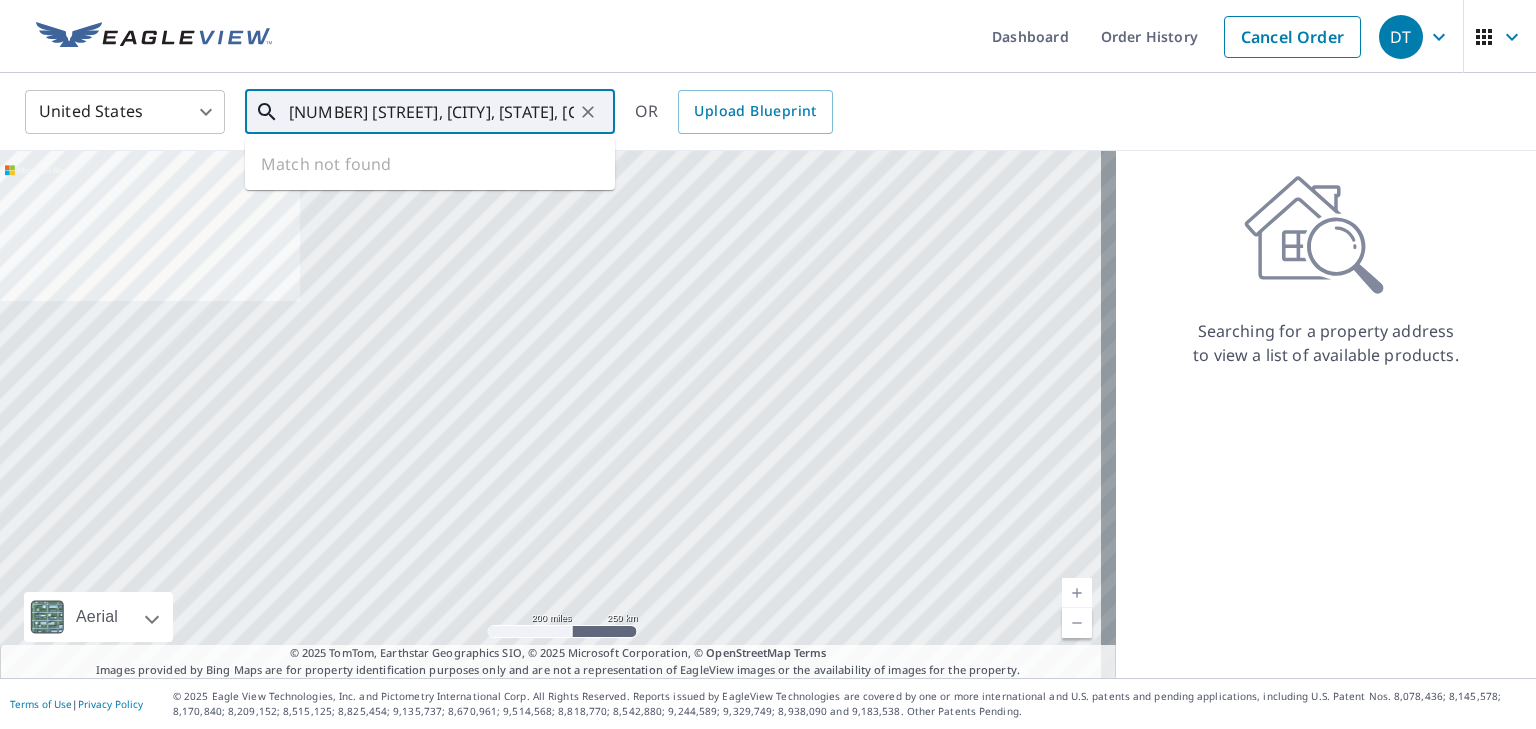 scroll, scrollTop: 0, scrollLeft: 16, axis: horizontal 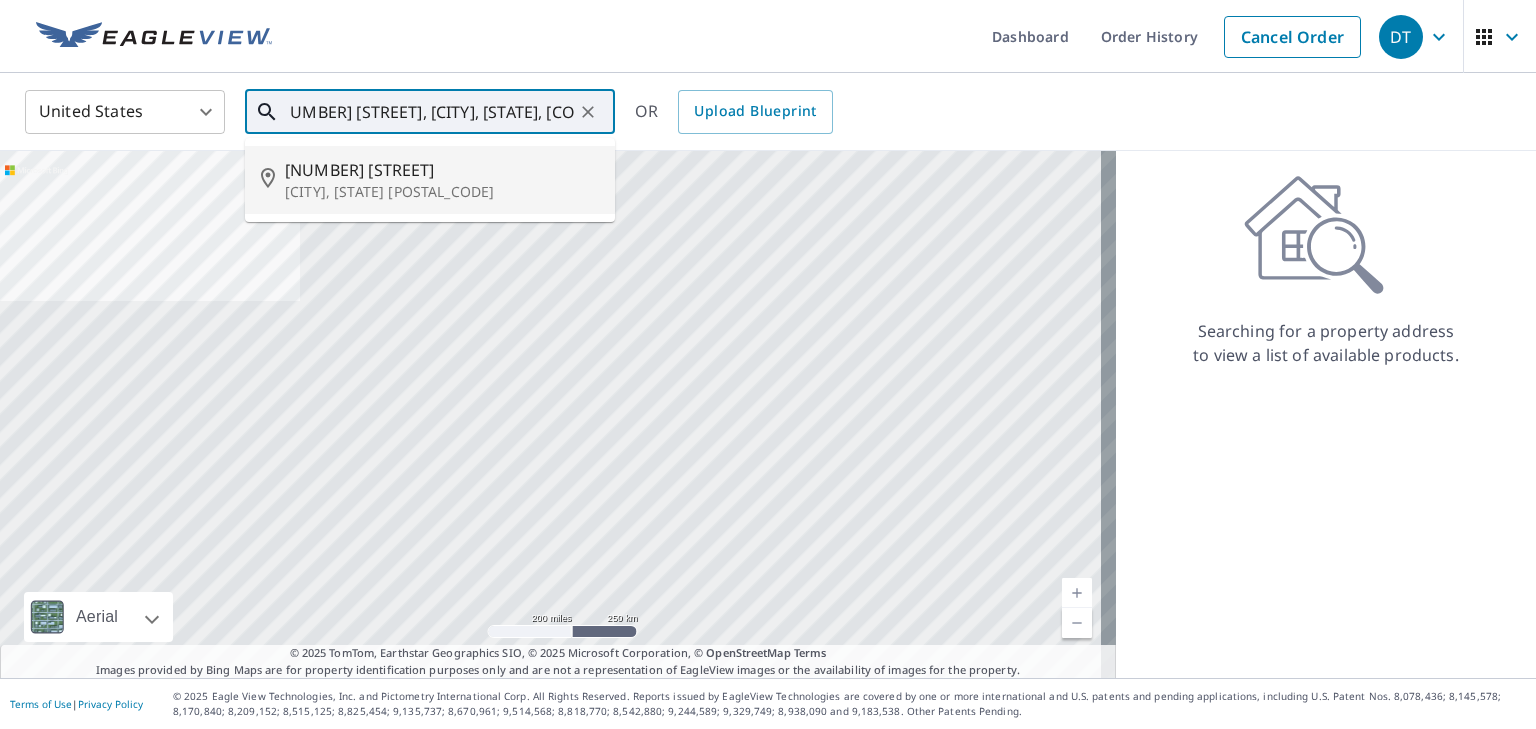 click on "[NUMBER] [STREET]" at bounding box center (442, 170) 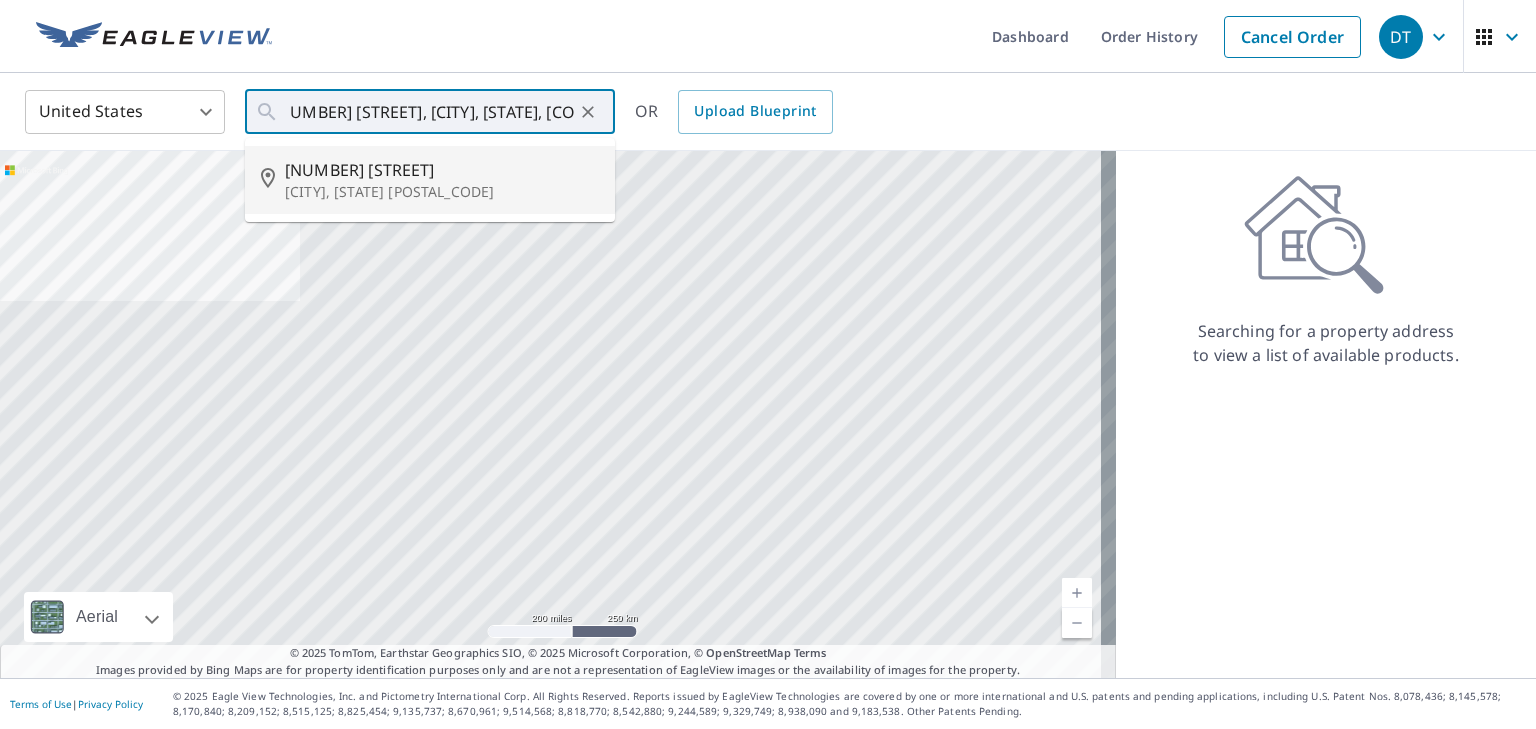 type on "[NUMBER] [STREET] [CITY], [STATE] [POSTAL_CODE]" 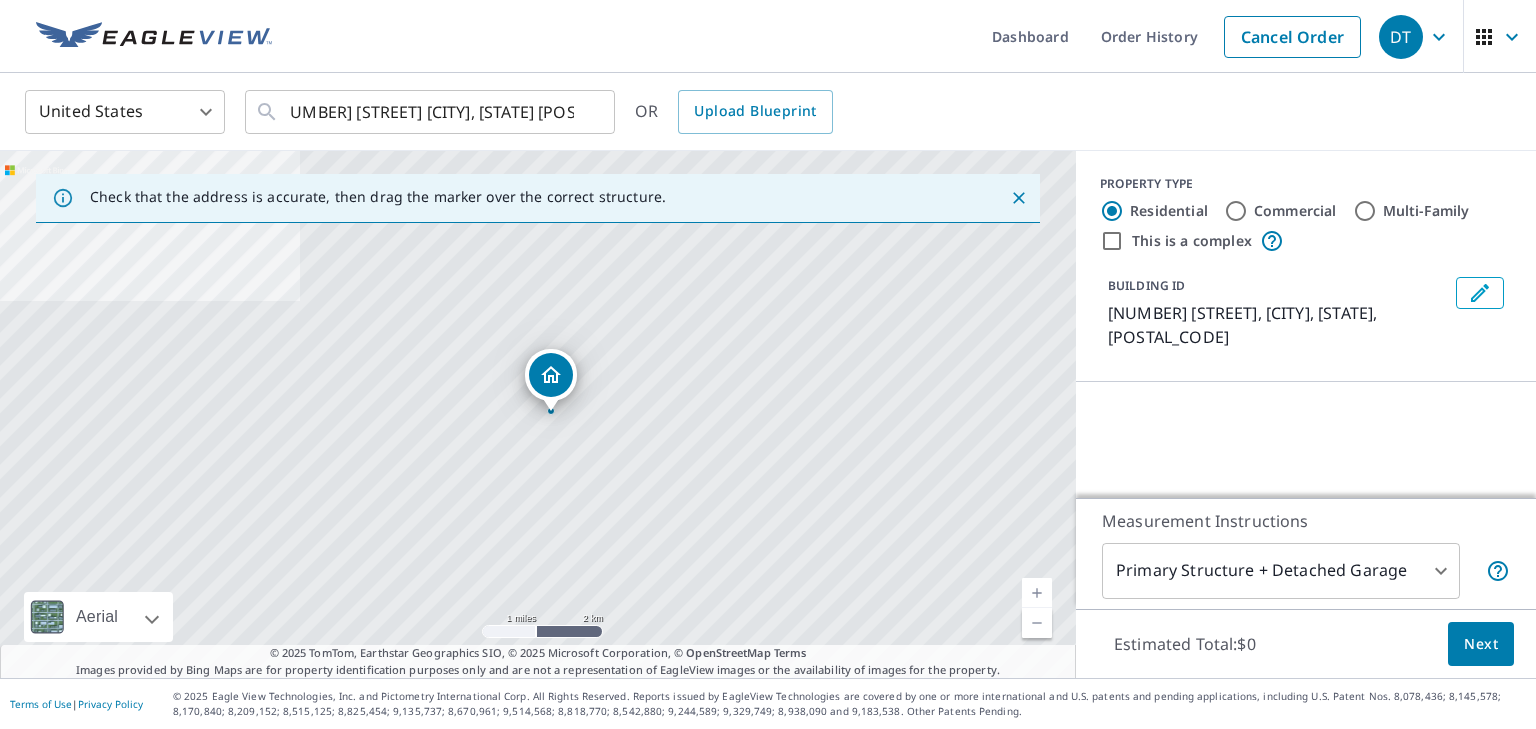 scroll, scrollTop: 0, scrollLeft: 0, axis: both 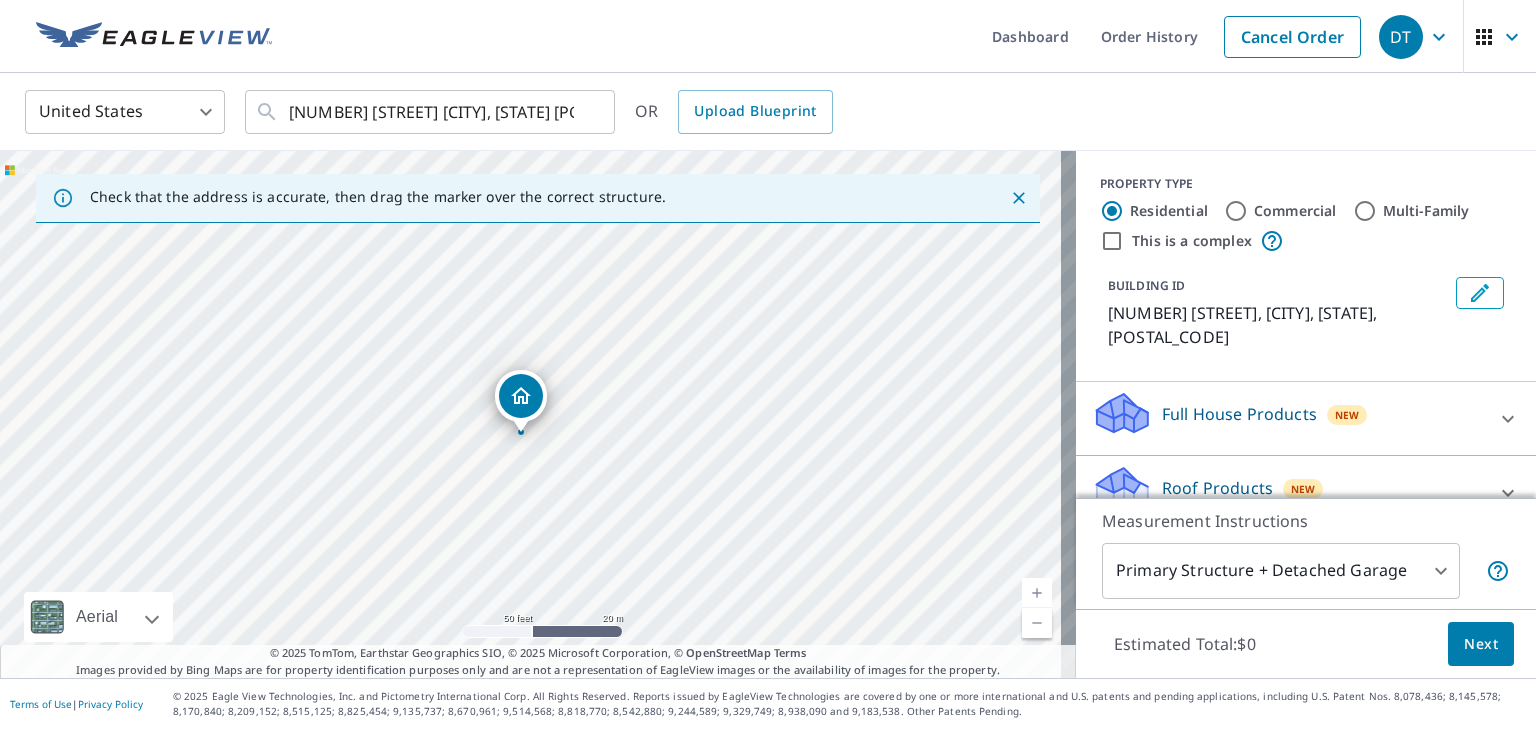 click on "Roof Products New" at bounding box center [1288, 492] 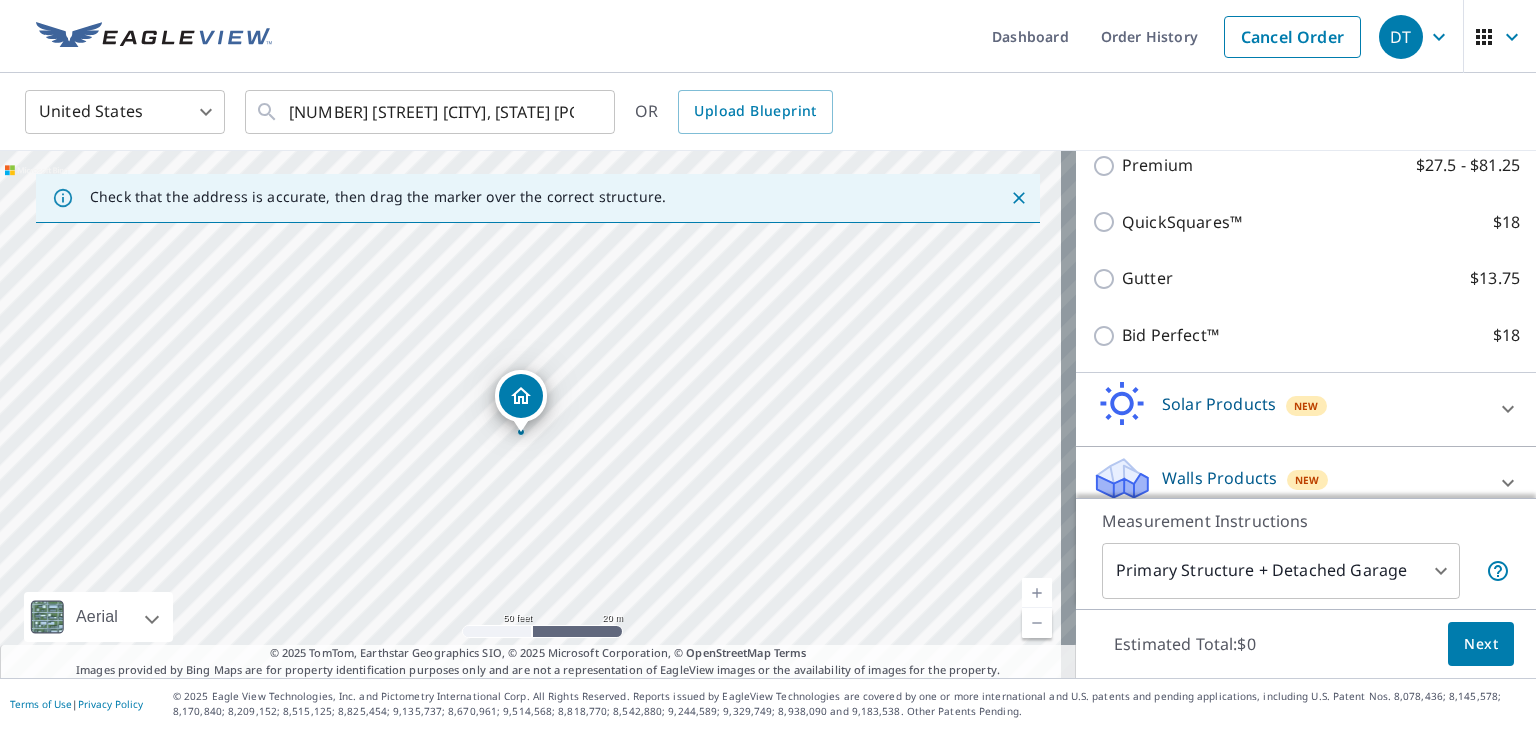 scroll, scrollTop: 284, scrollLeft: 0, axis: vertical 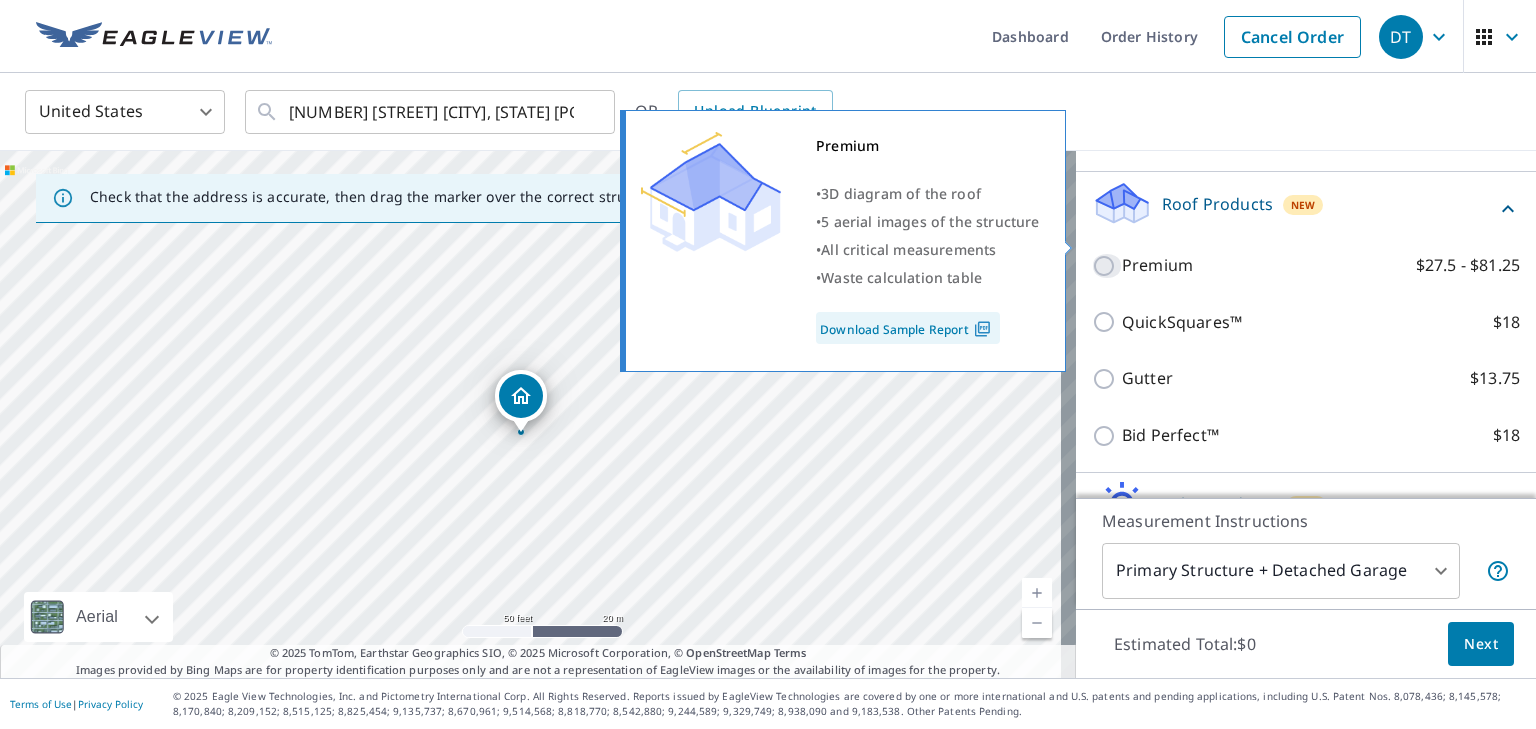 click on "Premium $27.5 - $81.25" at bounding box center [1107, 266] 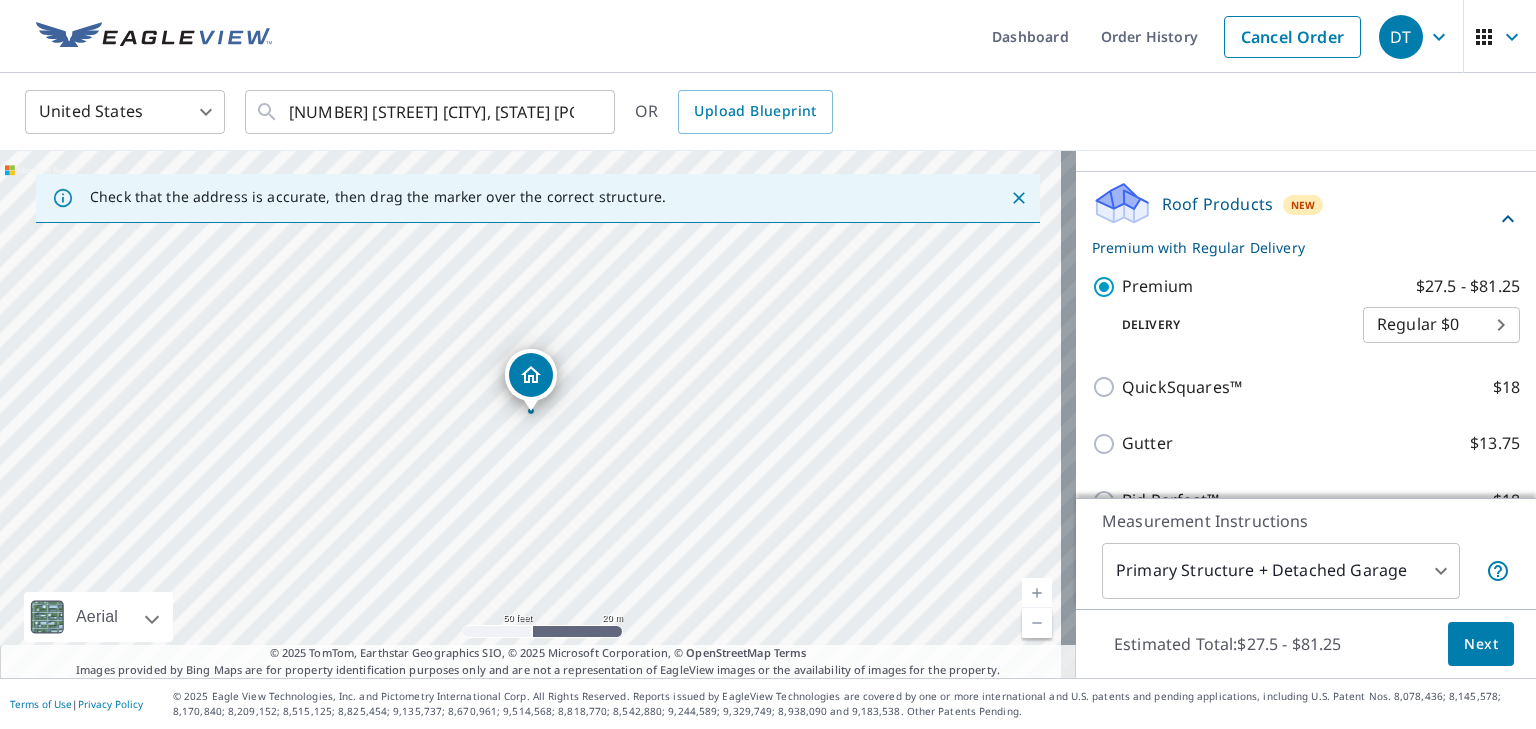 click on "Next" at bounding box center [1481, 644] 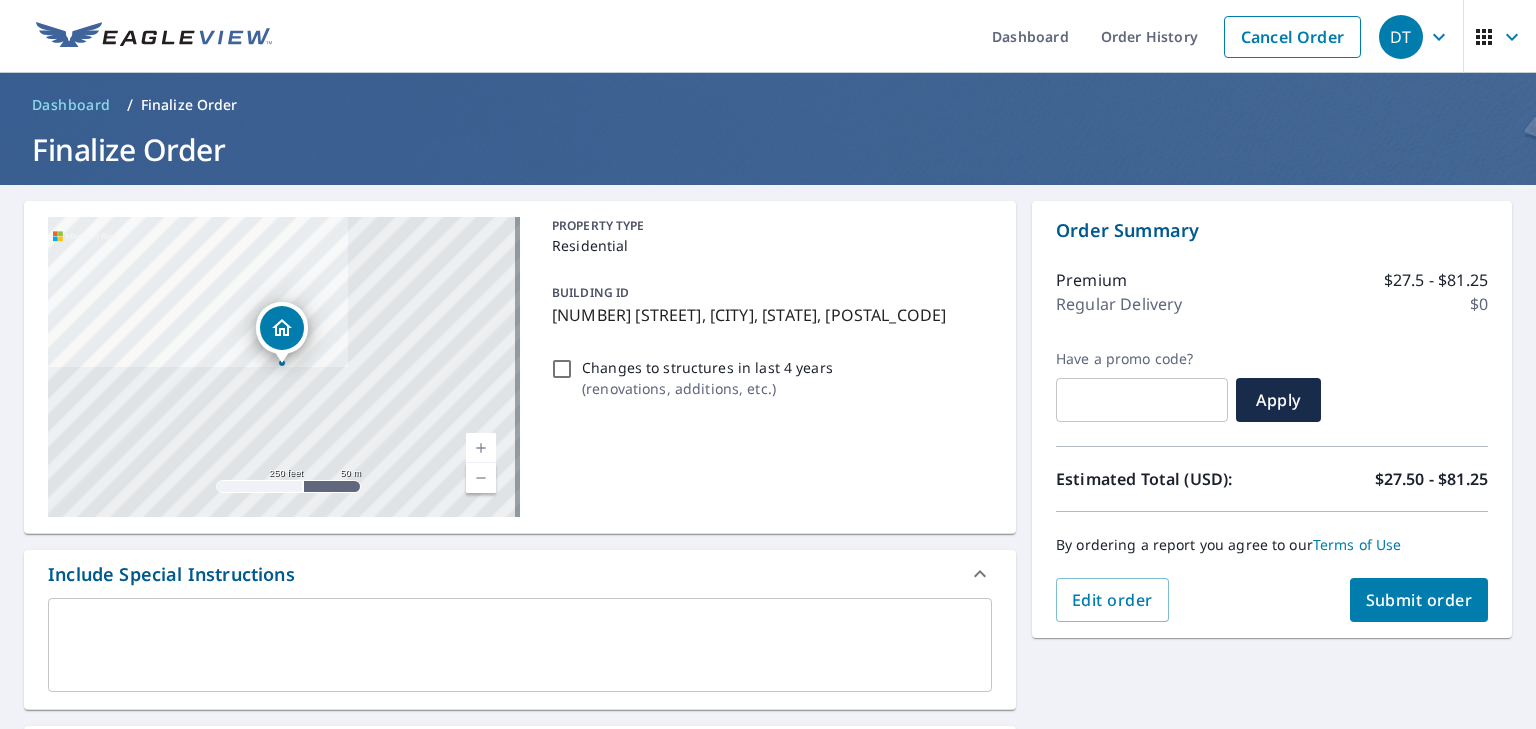 click on "Submit order" at bounding box center (1419, 600) 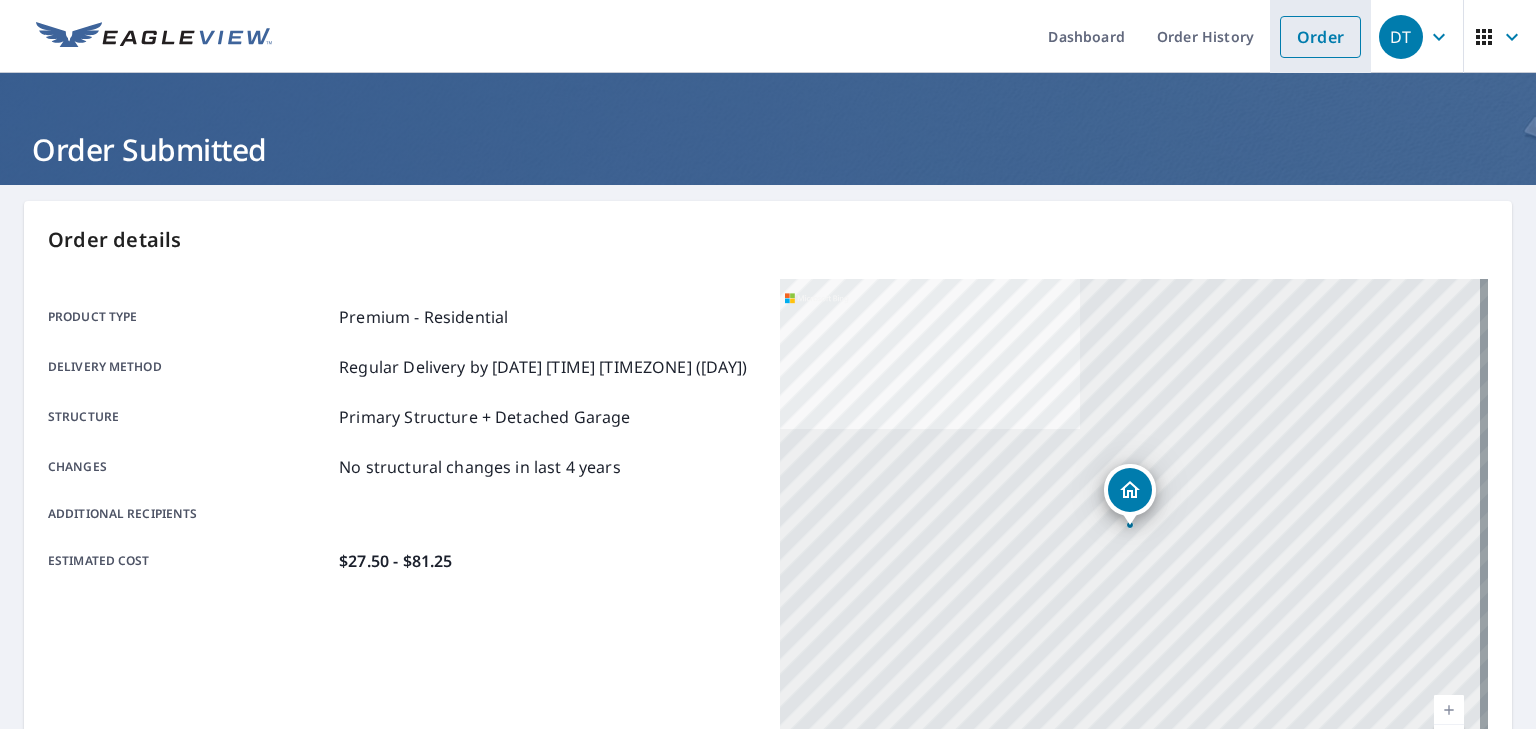 click on "Order" at bounding box center [1320, 37] 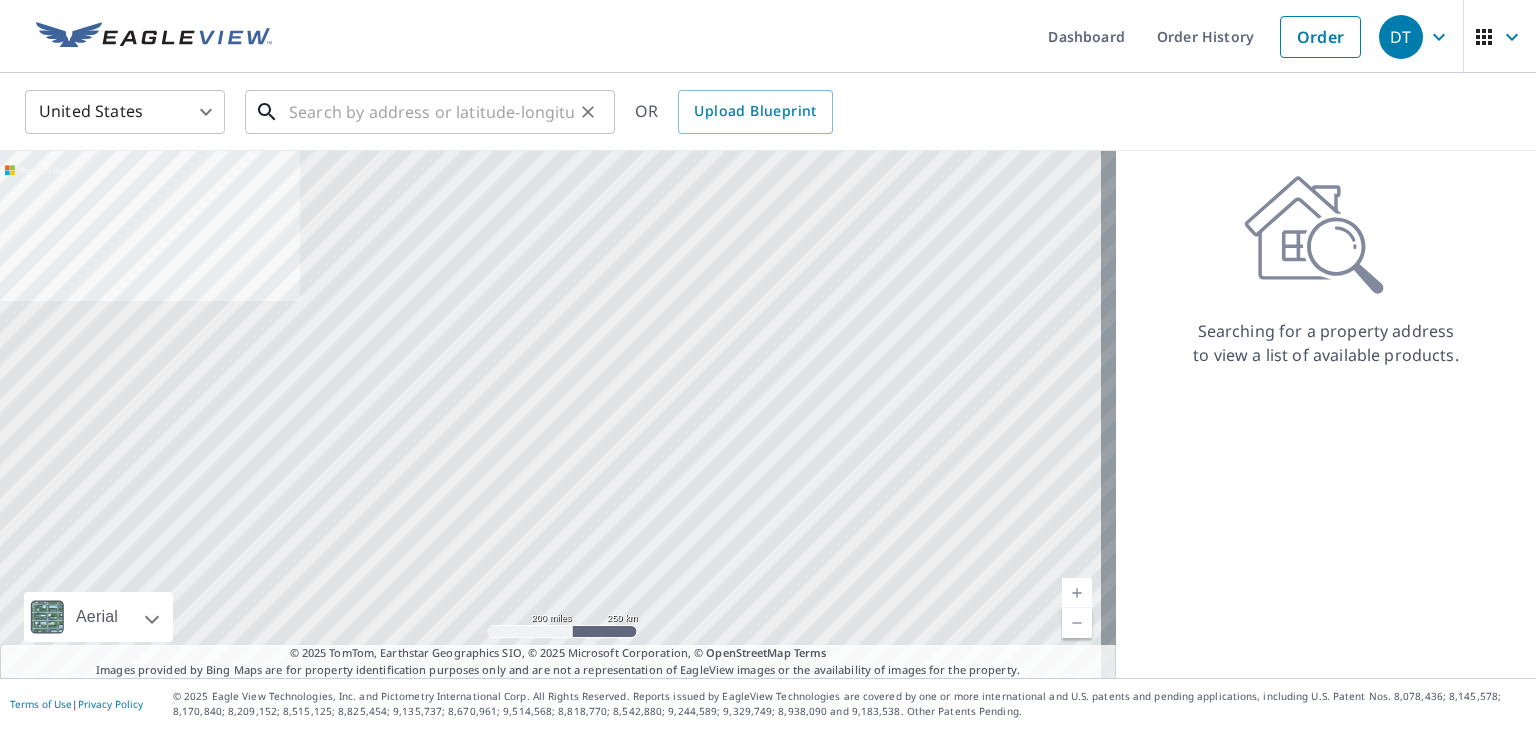 click at bounding box center (431, 112) 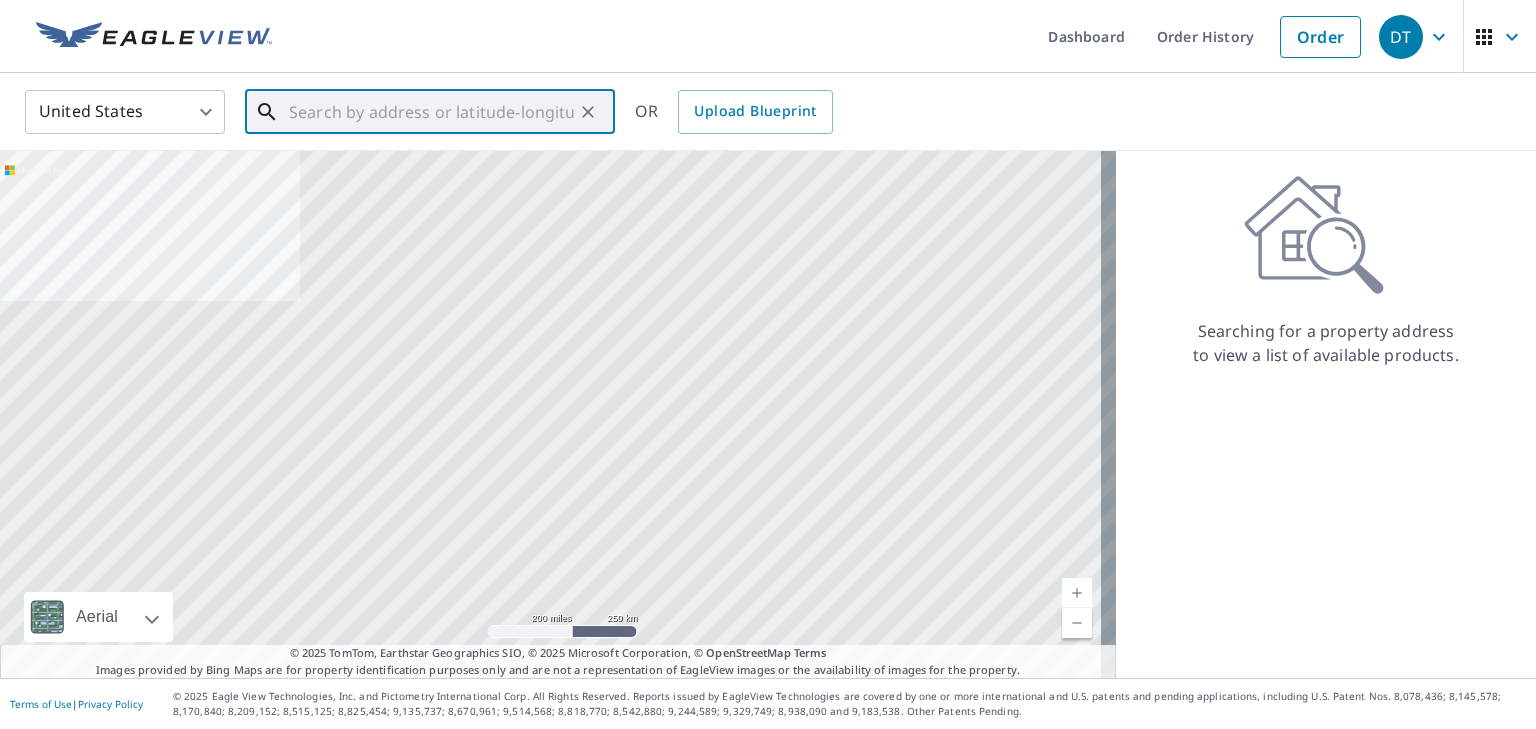 paste on "[NUMBER] [STREET], [CITY], [STATE], [COUNTRY]" 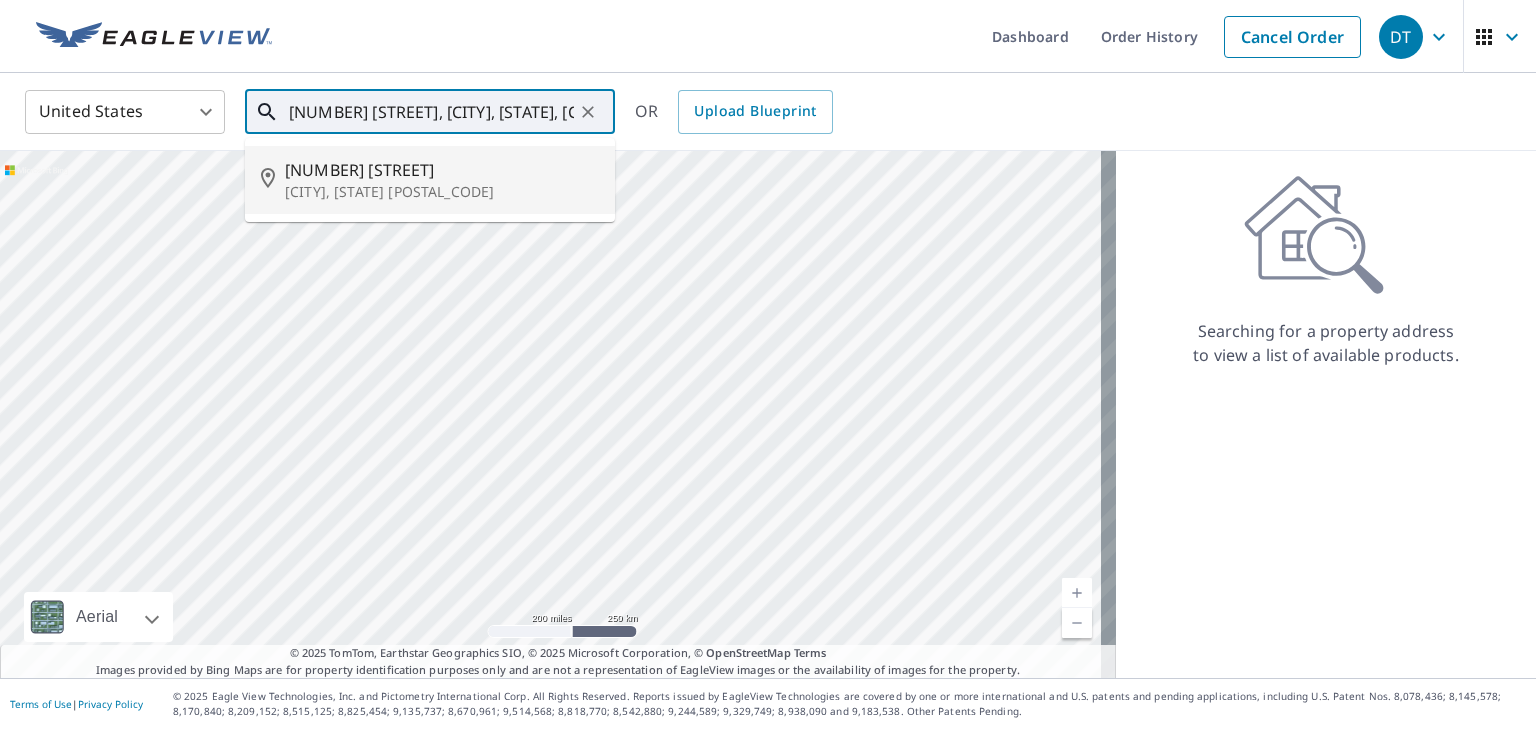 click on "[NUMBER] [STREET]" at bounding box center [442, 170] 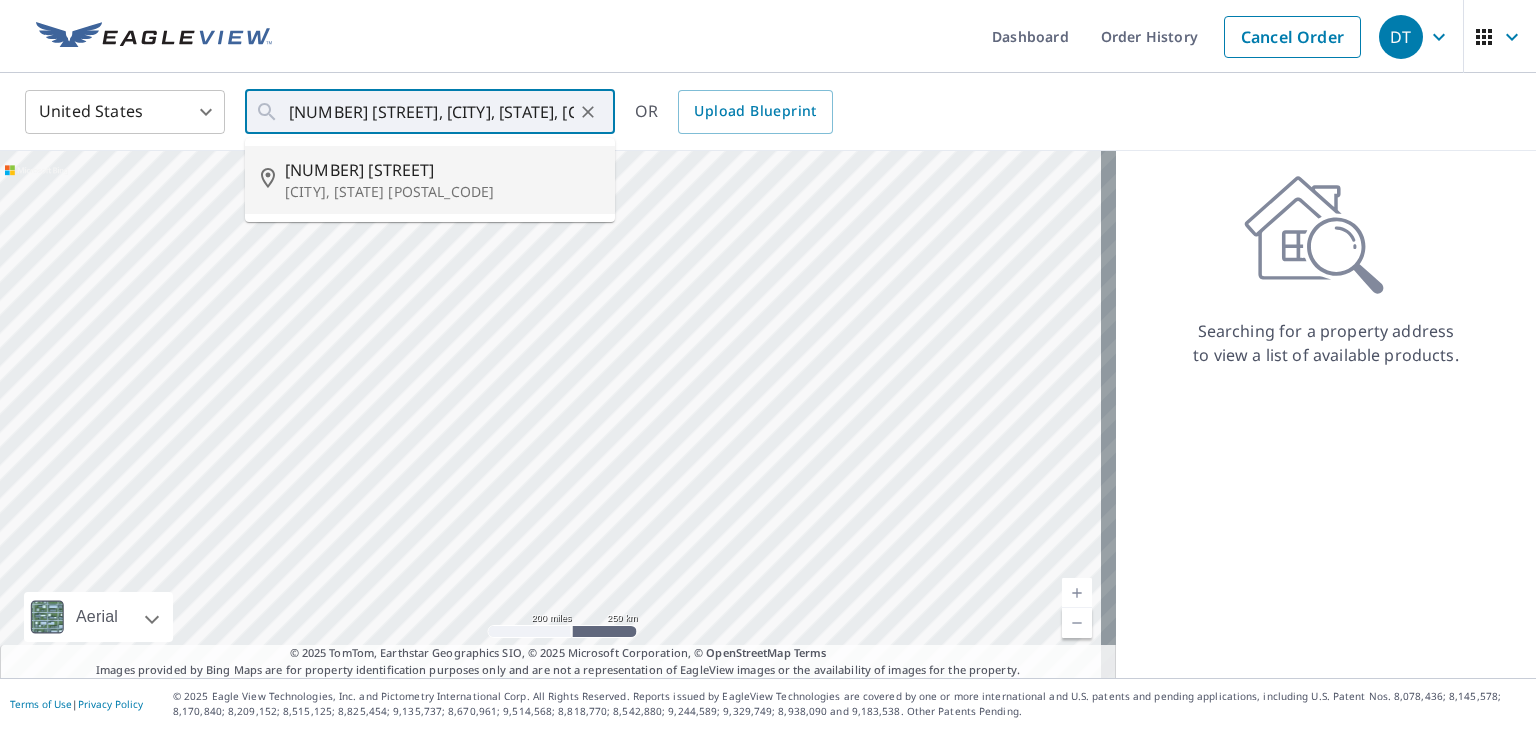 type on "[NUMBER] [STREET] [CITY], [STATE] [POSTAL_CODE]" 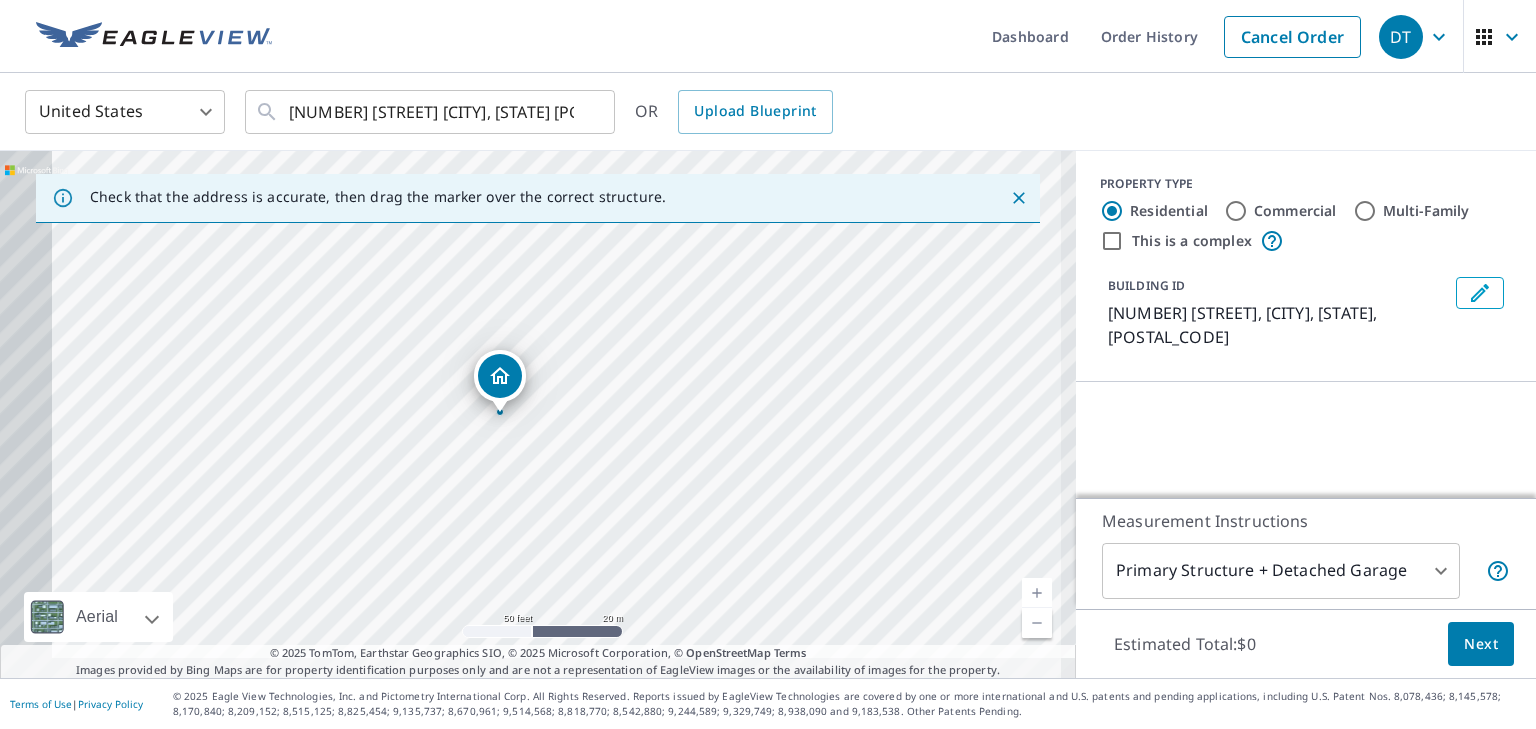 drag, startPoint x: 544, startPoint y: 439, endPoint x: 605, endPoint y: 411, distance: 67.11929 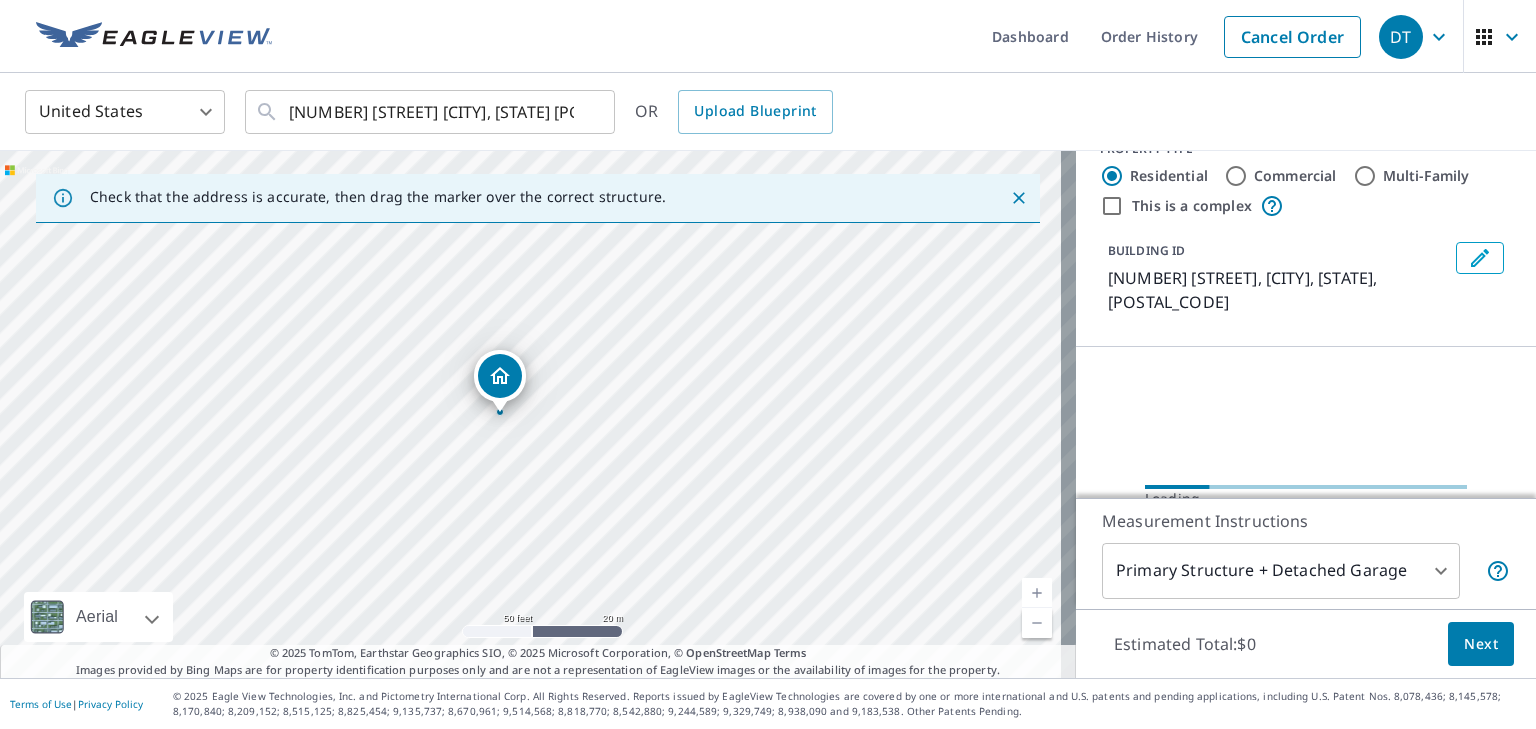 scroll, scrollTop: 154, scrollLeft: 0, axis: vertical 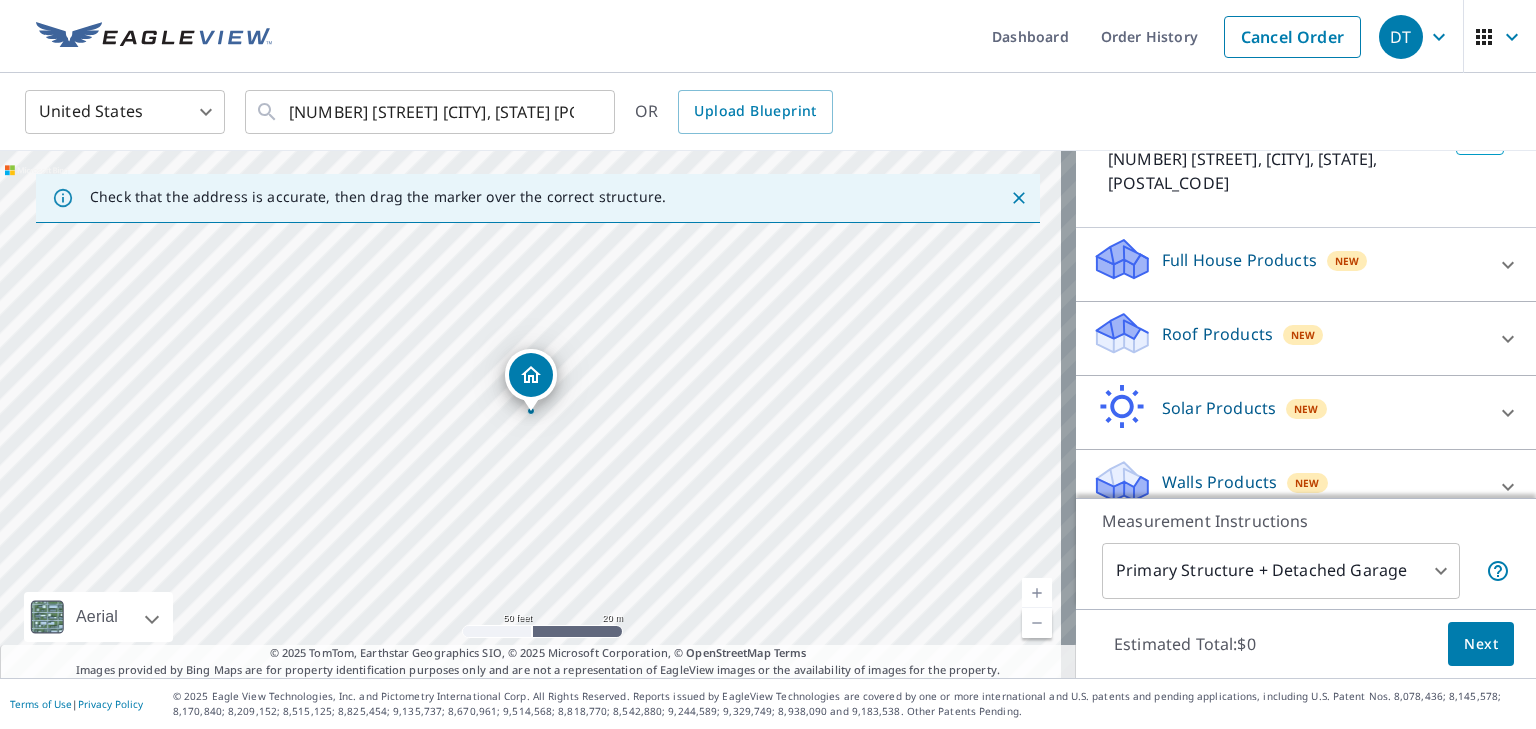 click on "Roof Products New" at bounding box center [1288, 338] 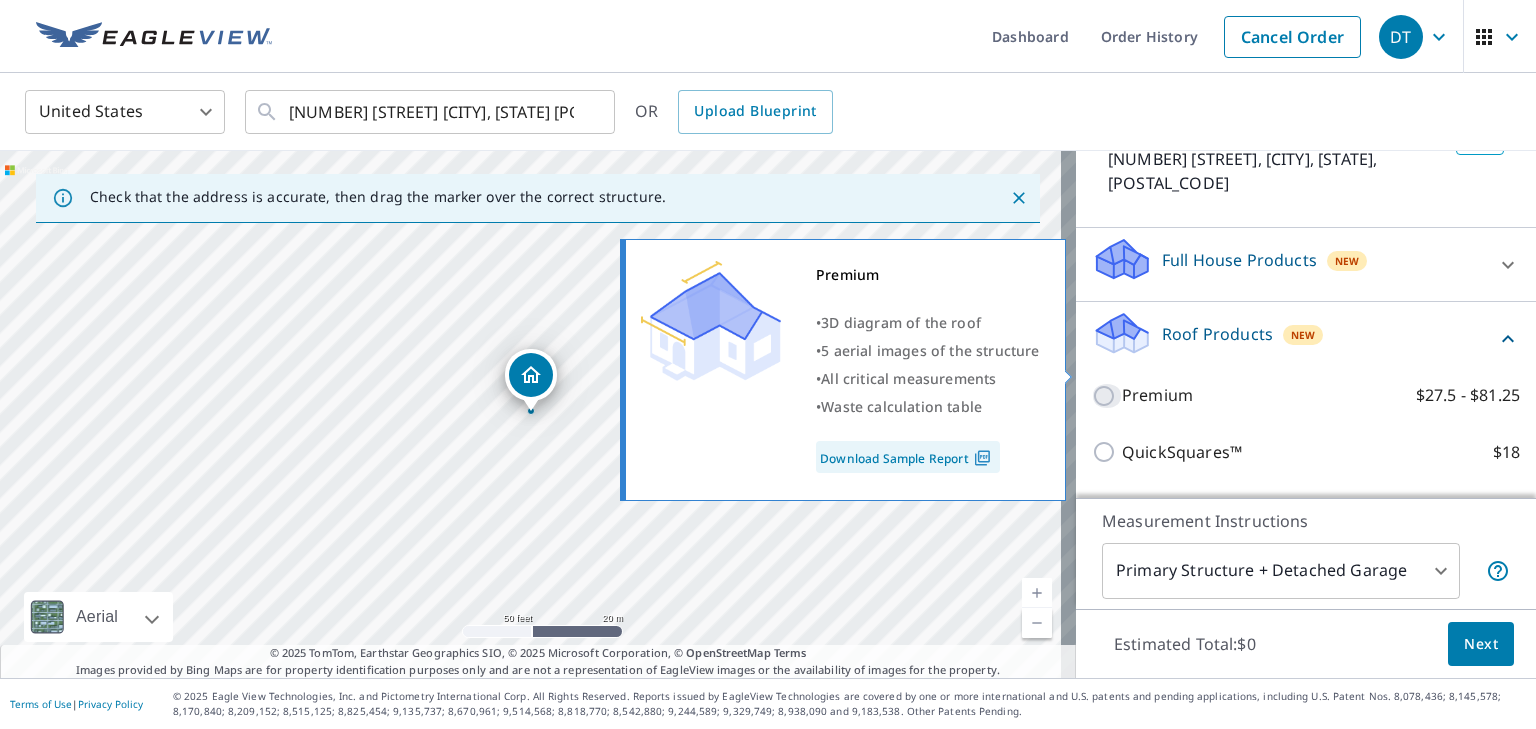 click on "Premium $27.5 - $81.25" at bounding box center [1107, 396] 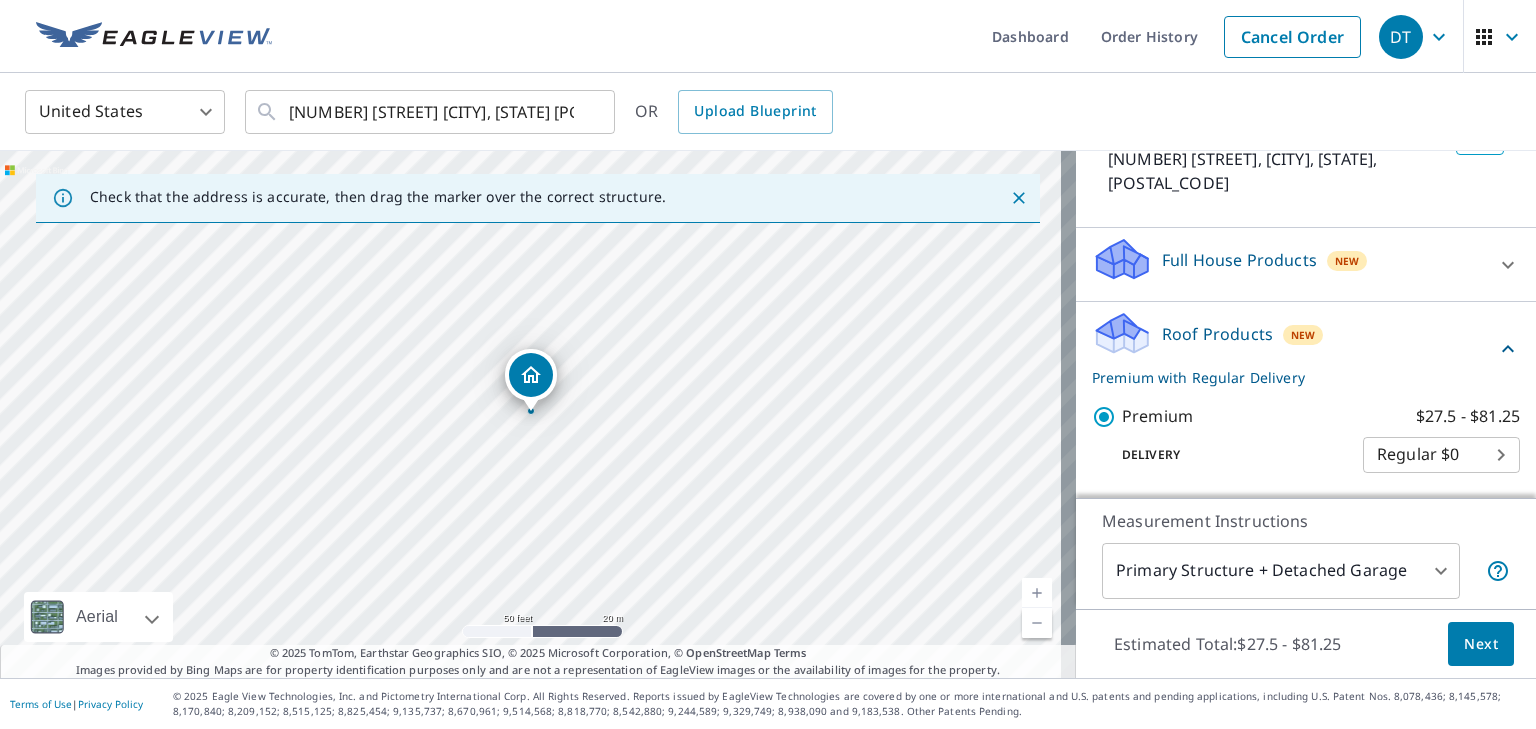 click on "Next" at bounding box center [1481, 644] 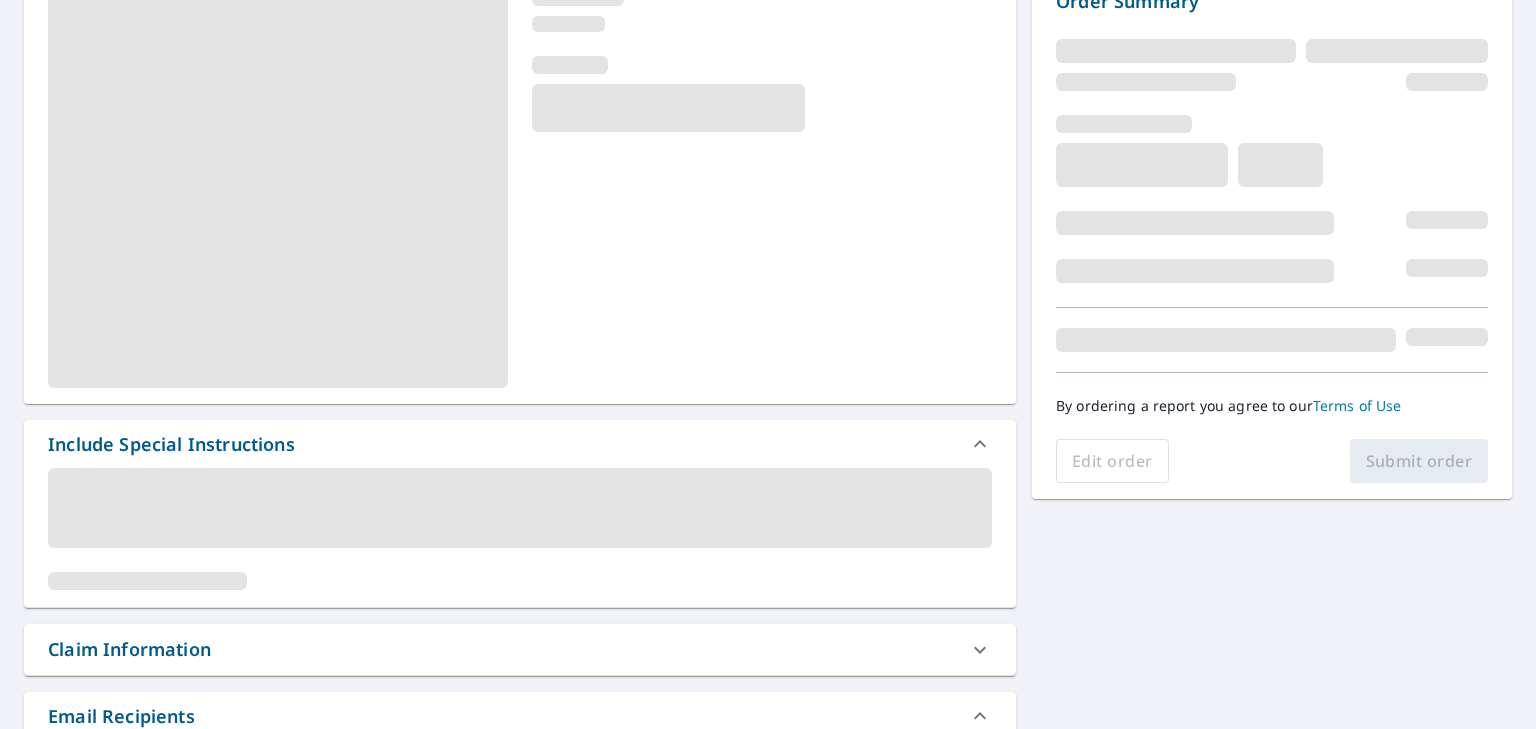 scroll, scrollTop: 300, scrollLeft: 0, axis: vertical 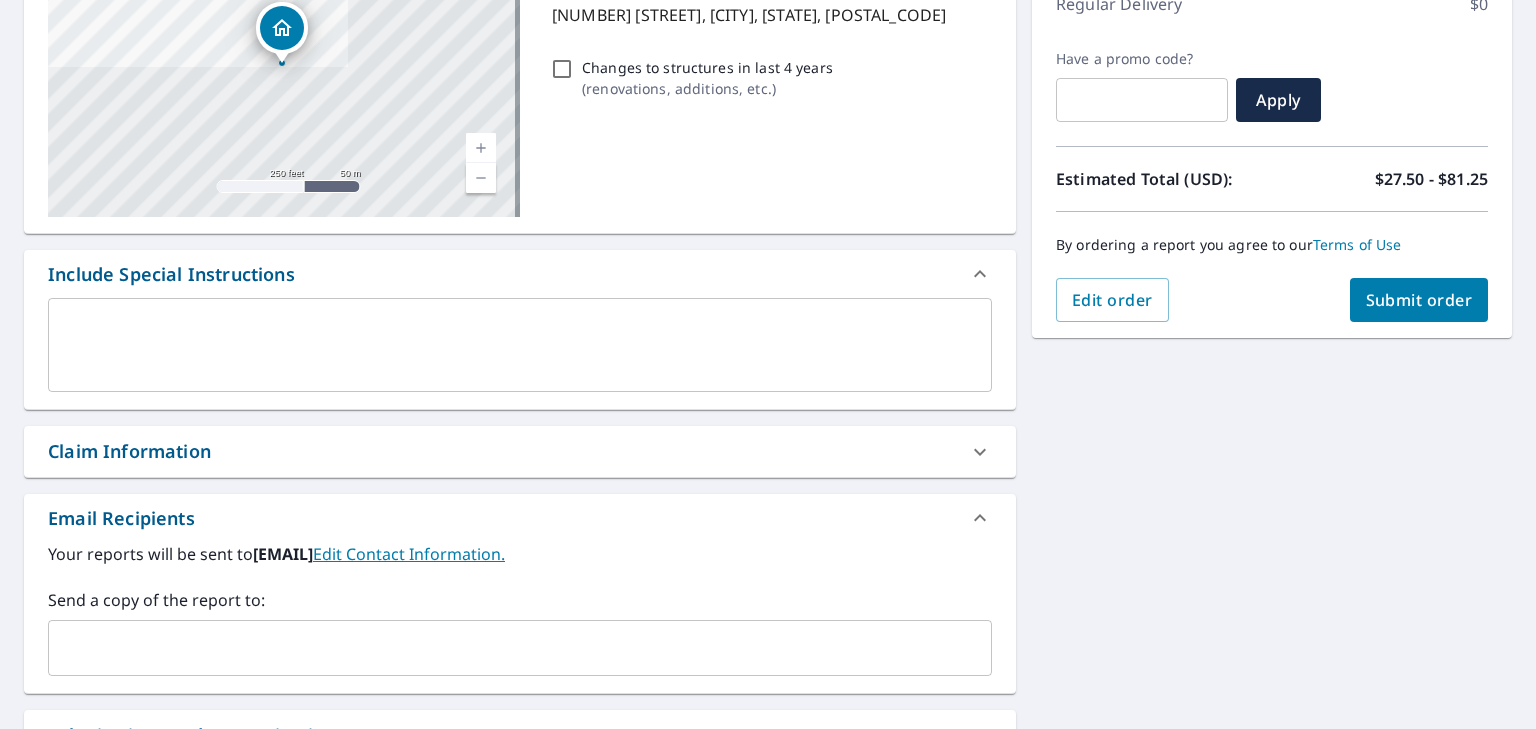click at bounding box center [520, 345] 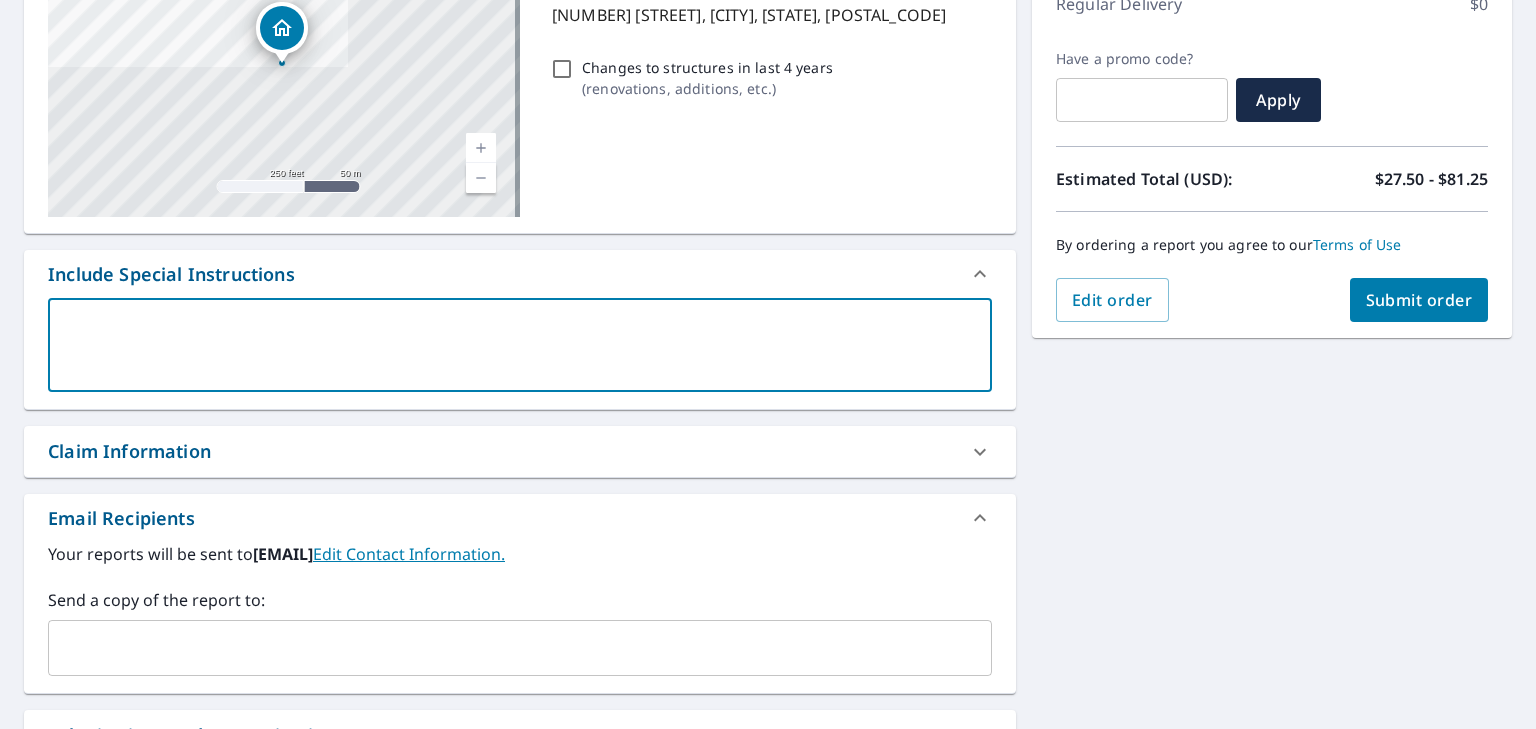 type on "N" 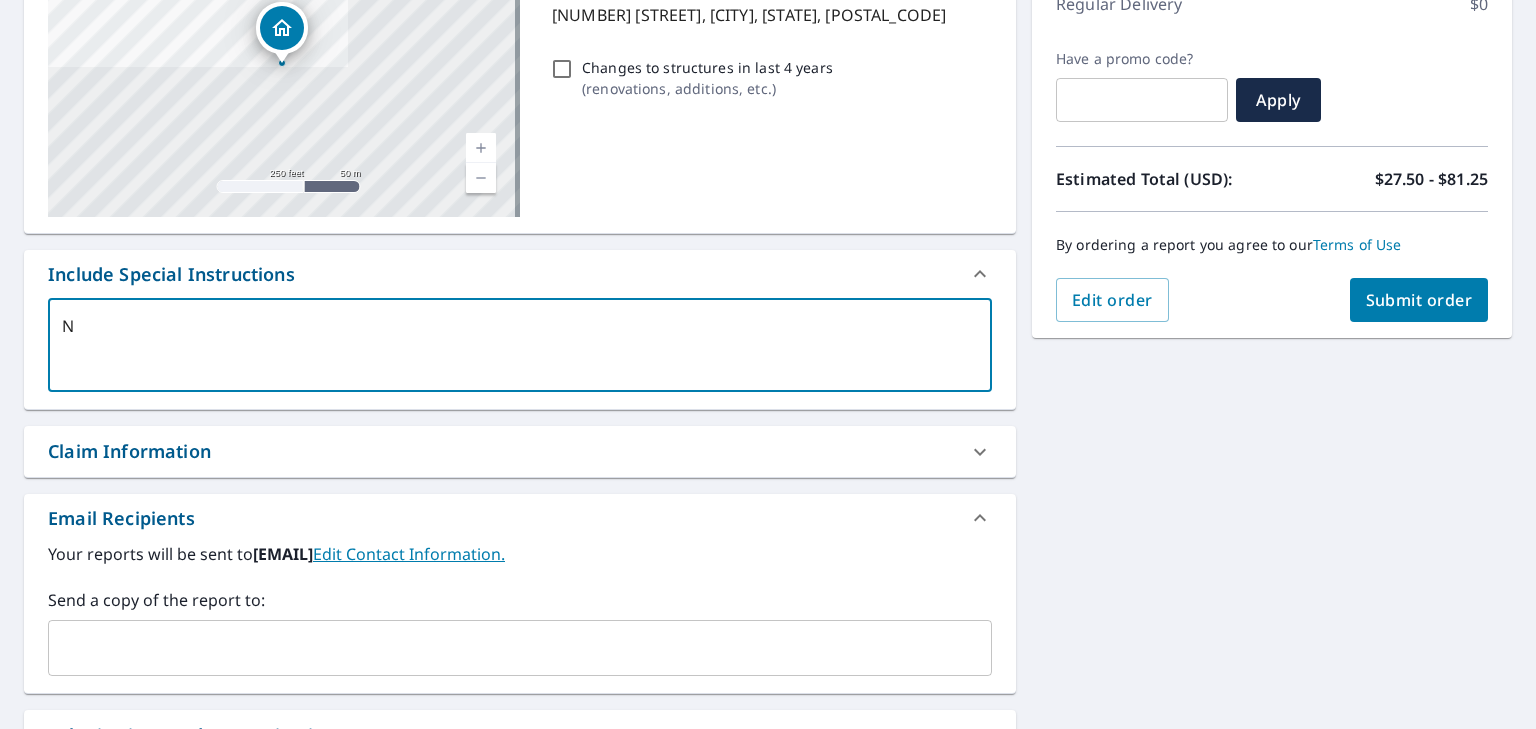 type on "Ne" 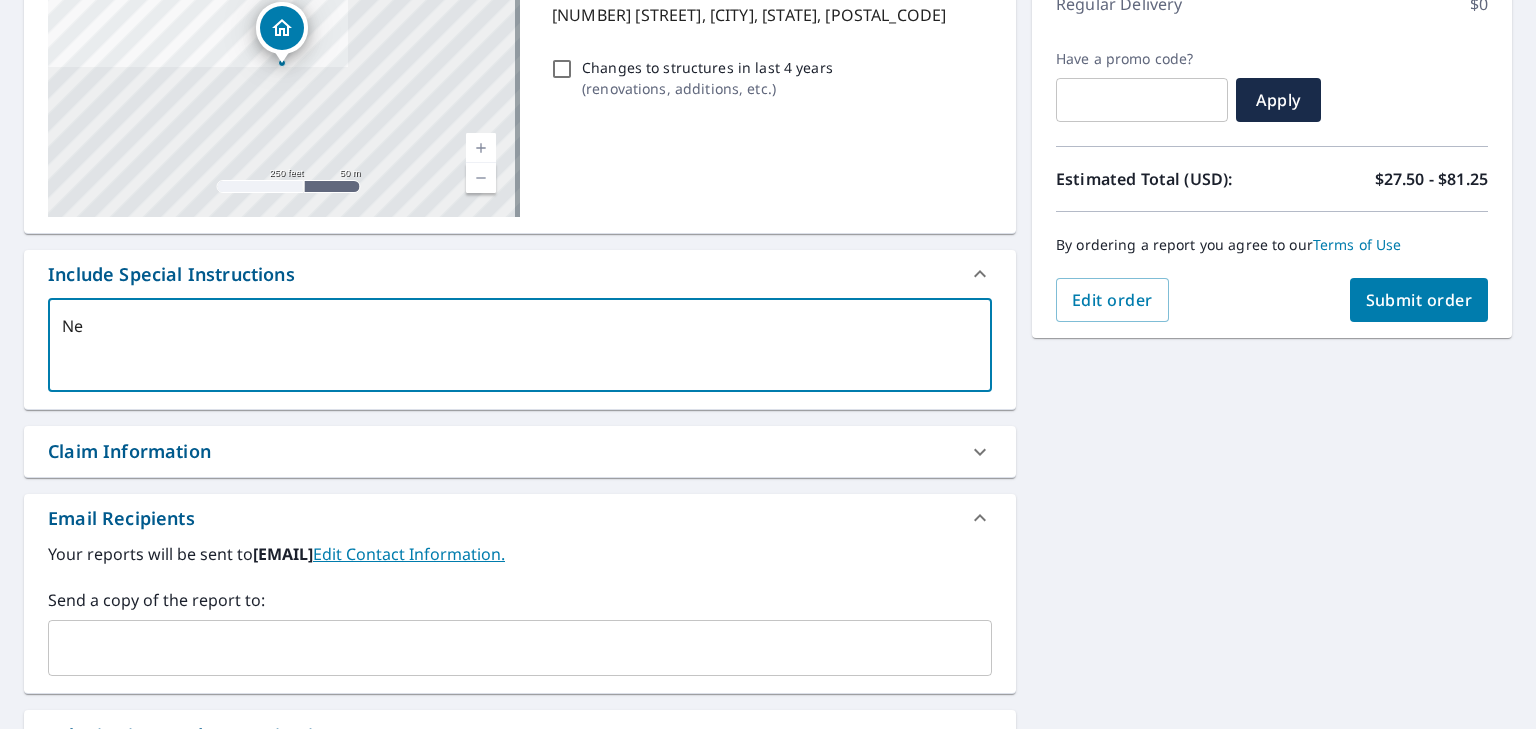 type on "Nee" 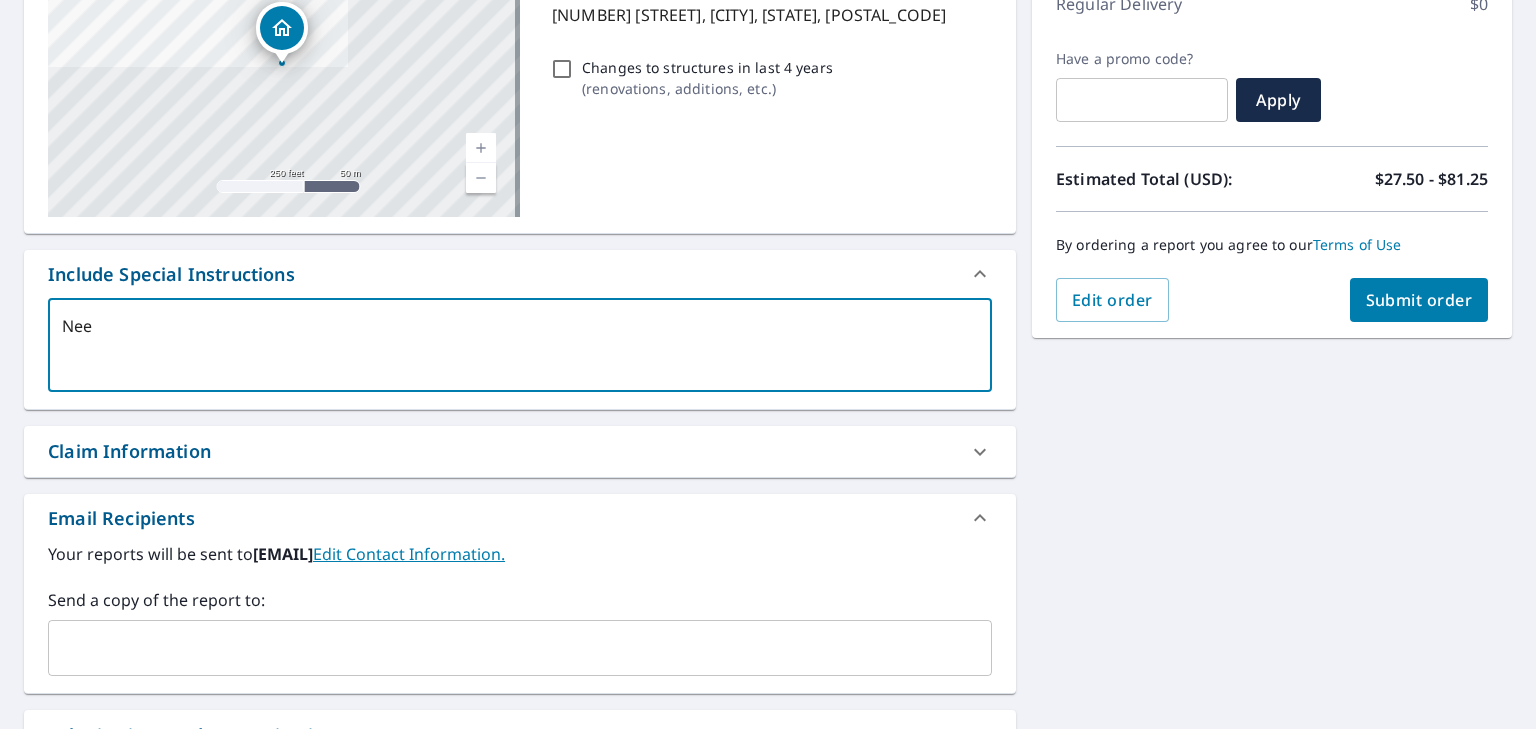 checkbox on "true" 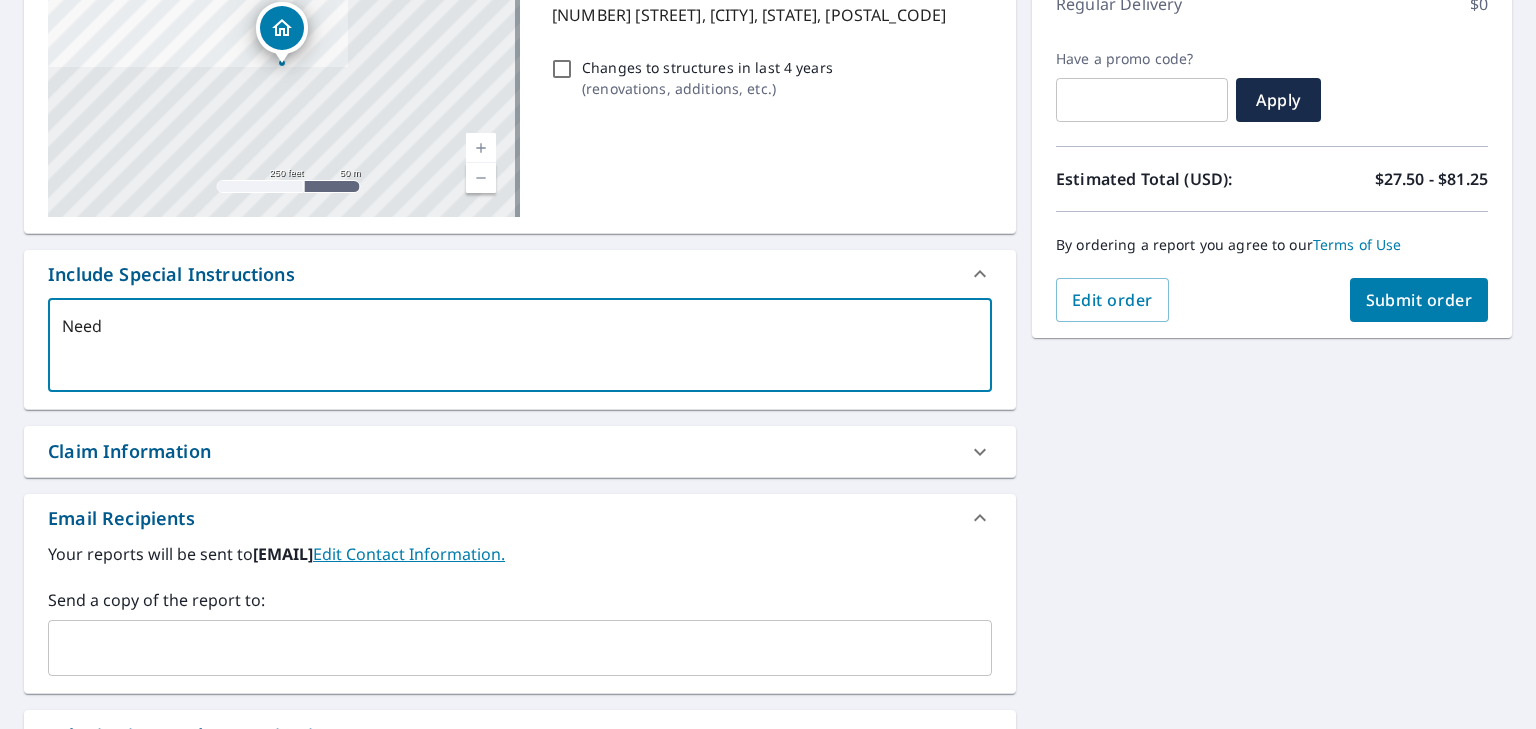 type on "Needi" 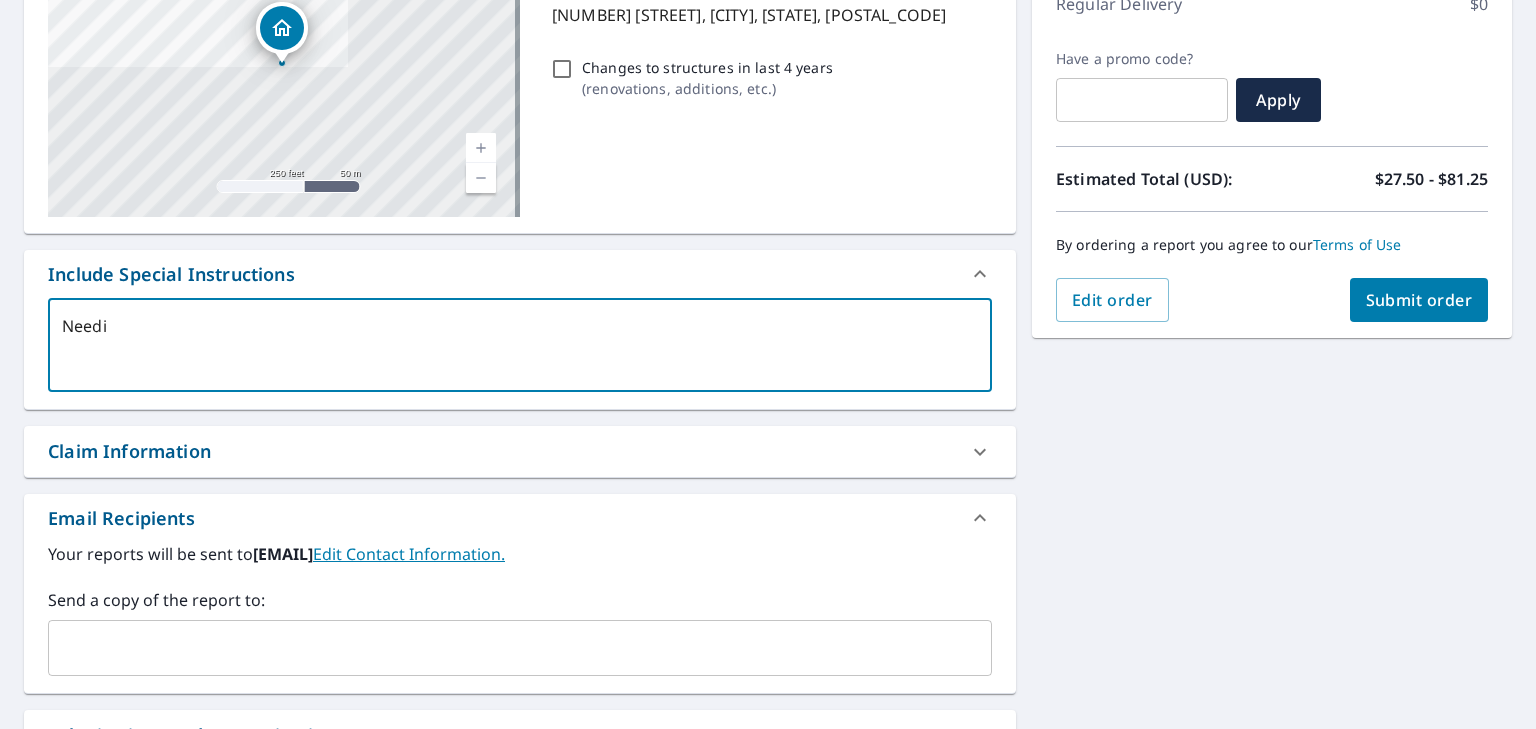 type on "Needin" 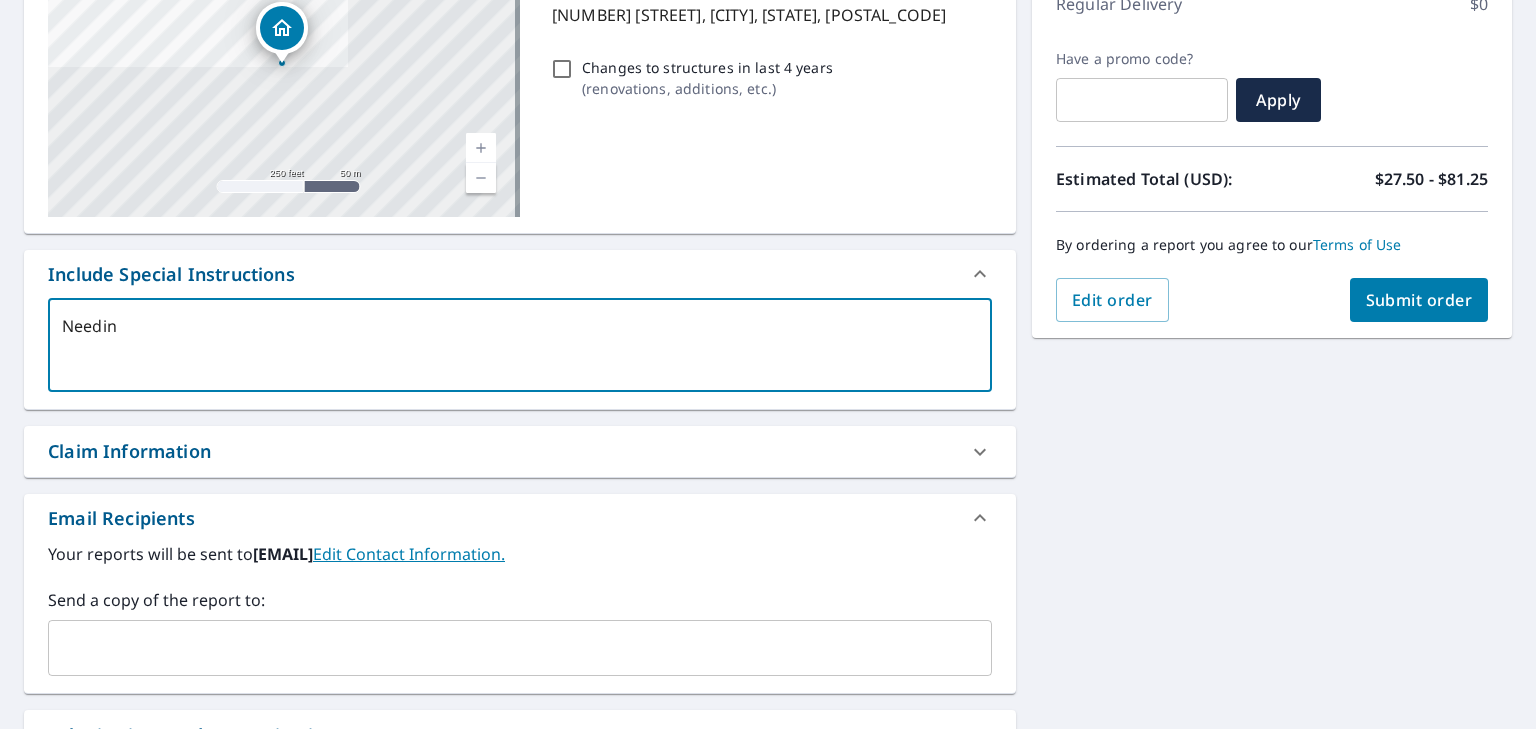 type on "Needing" 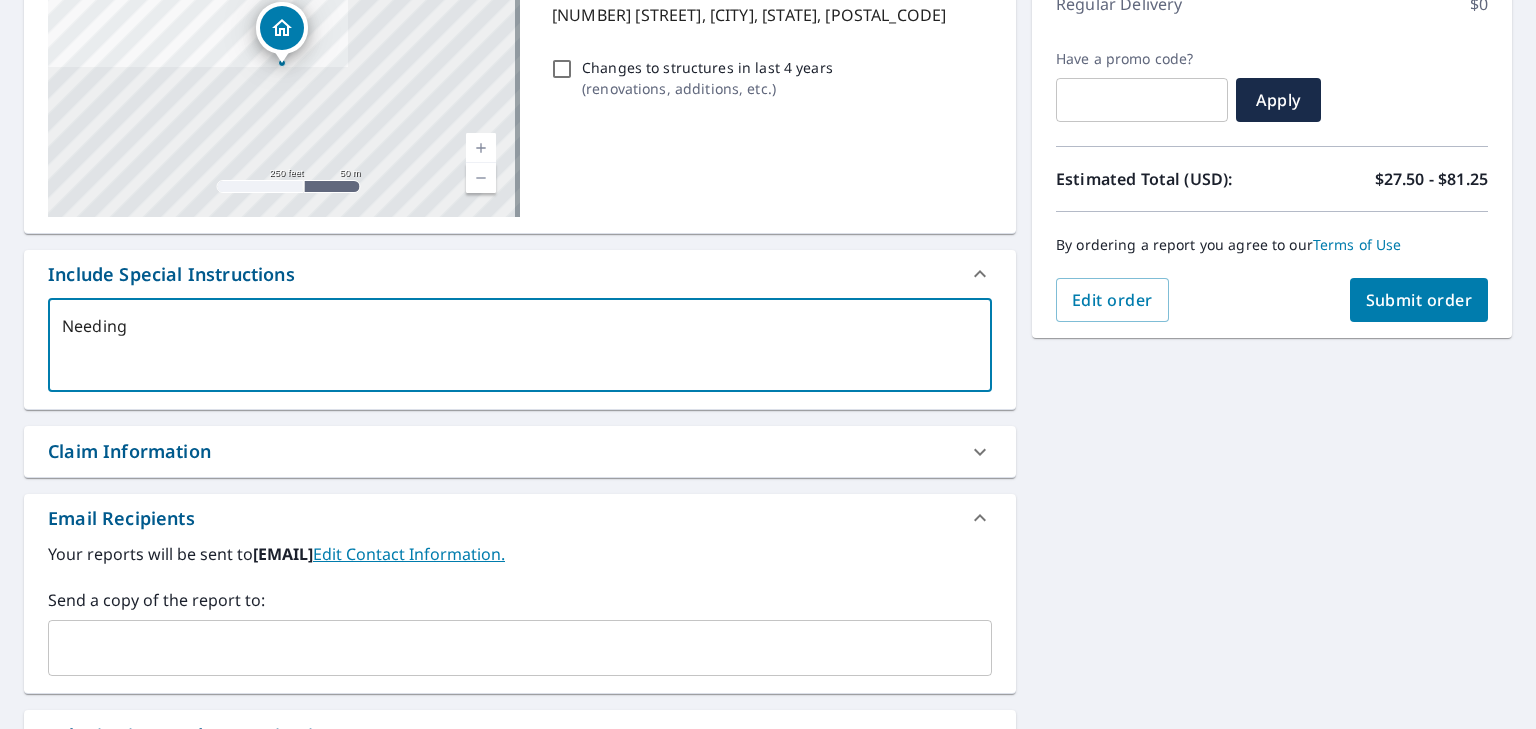 type on "Needing" 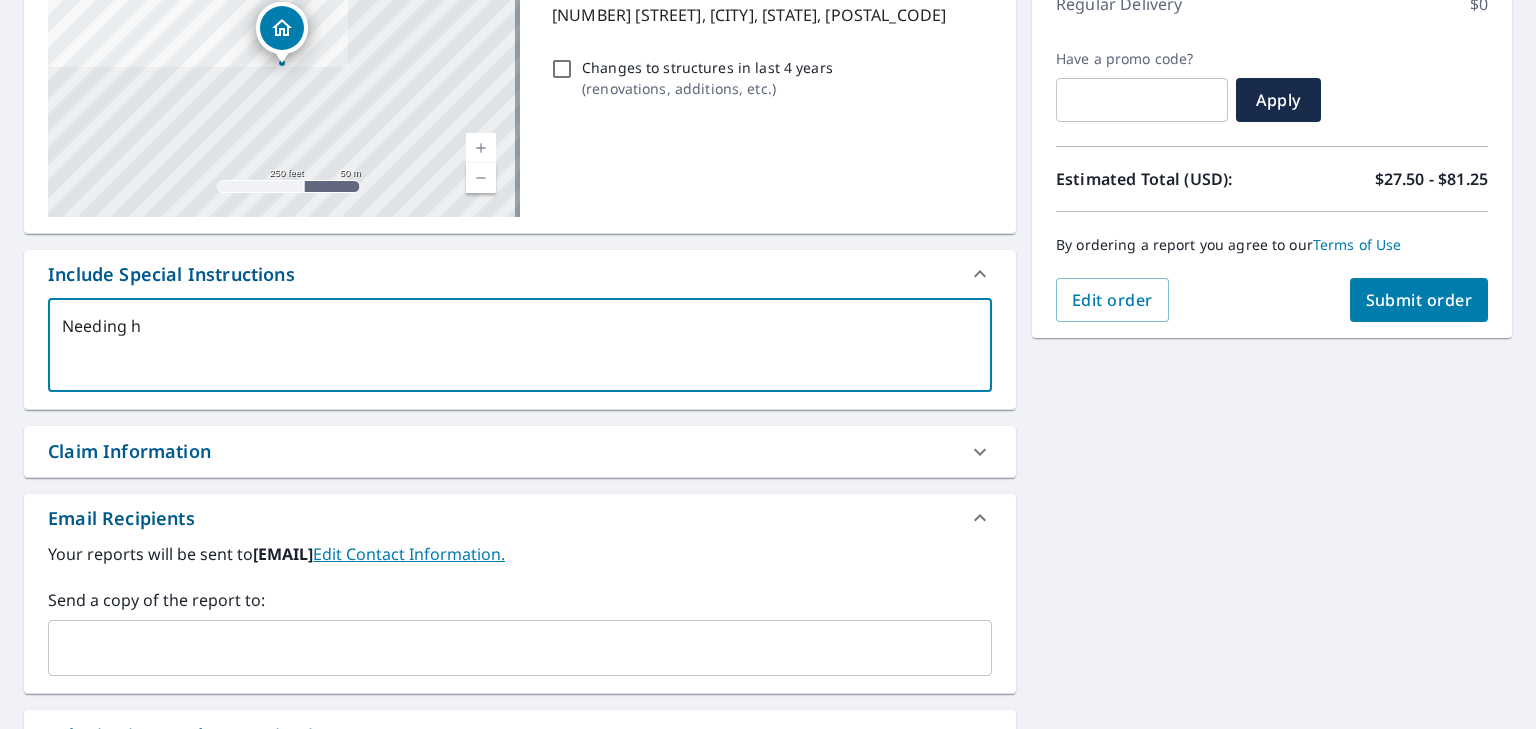 type on "Needing ho" 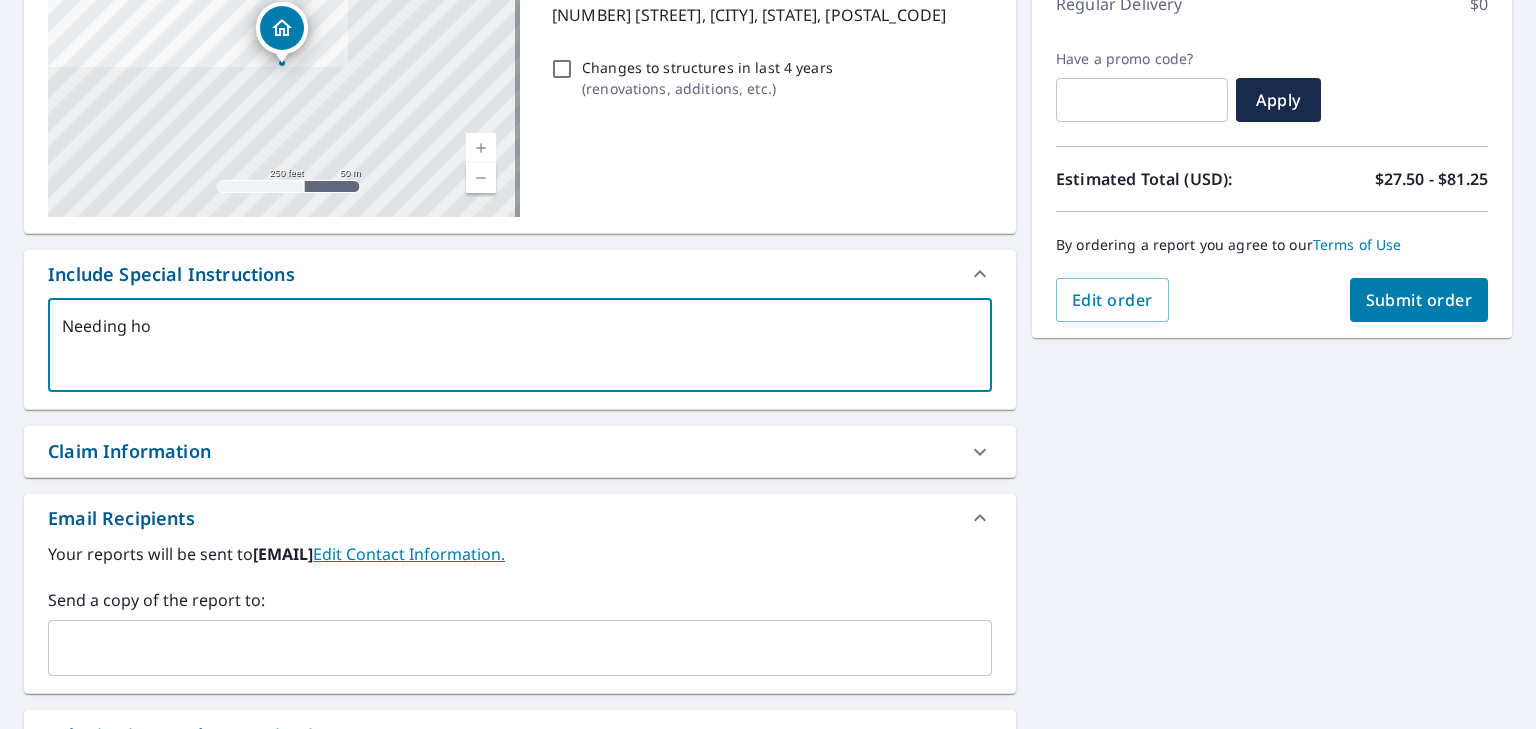 type on "Needing hou" 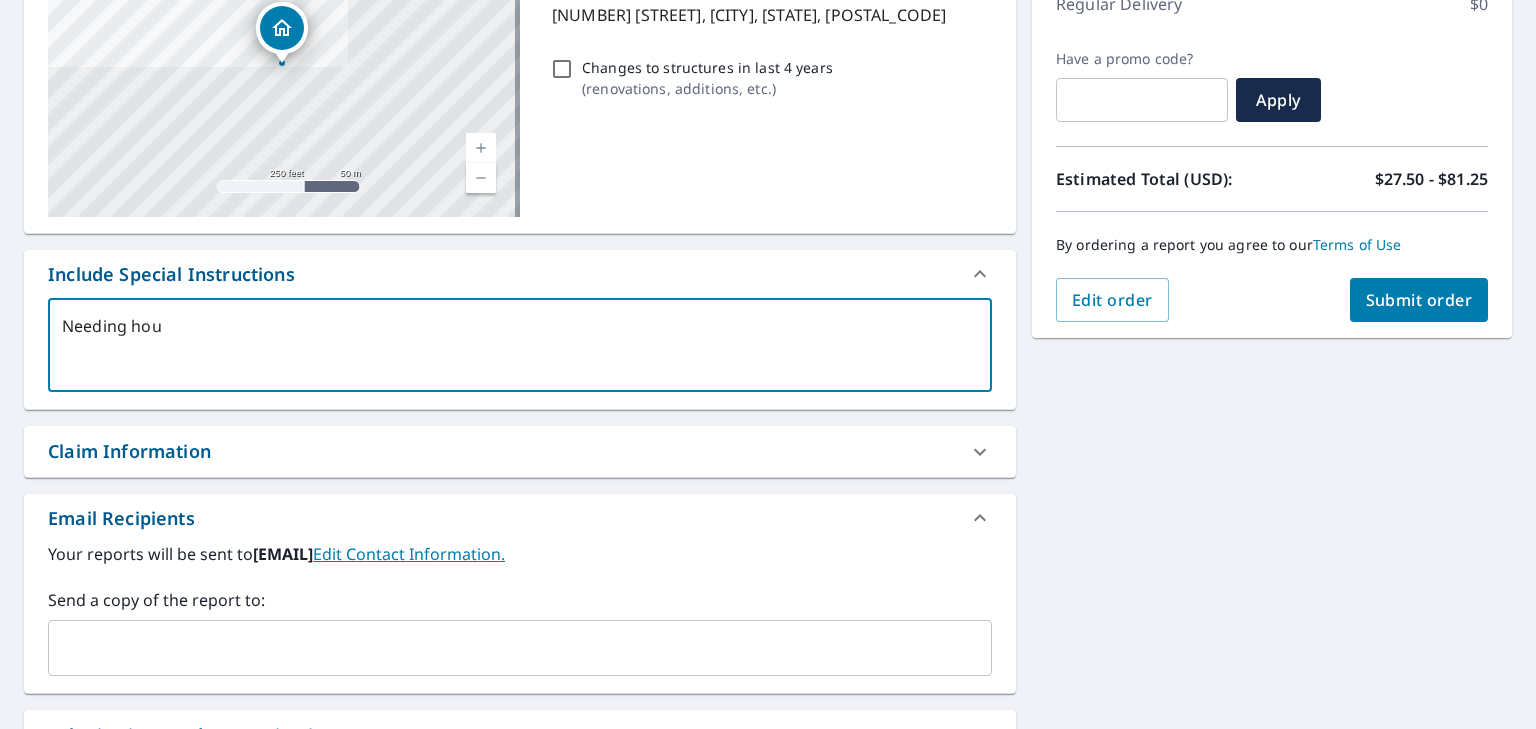 type on "Needing hous" 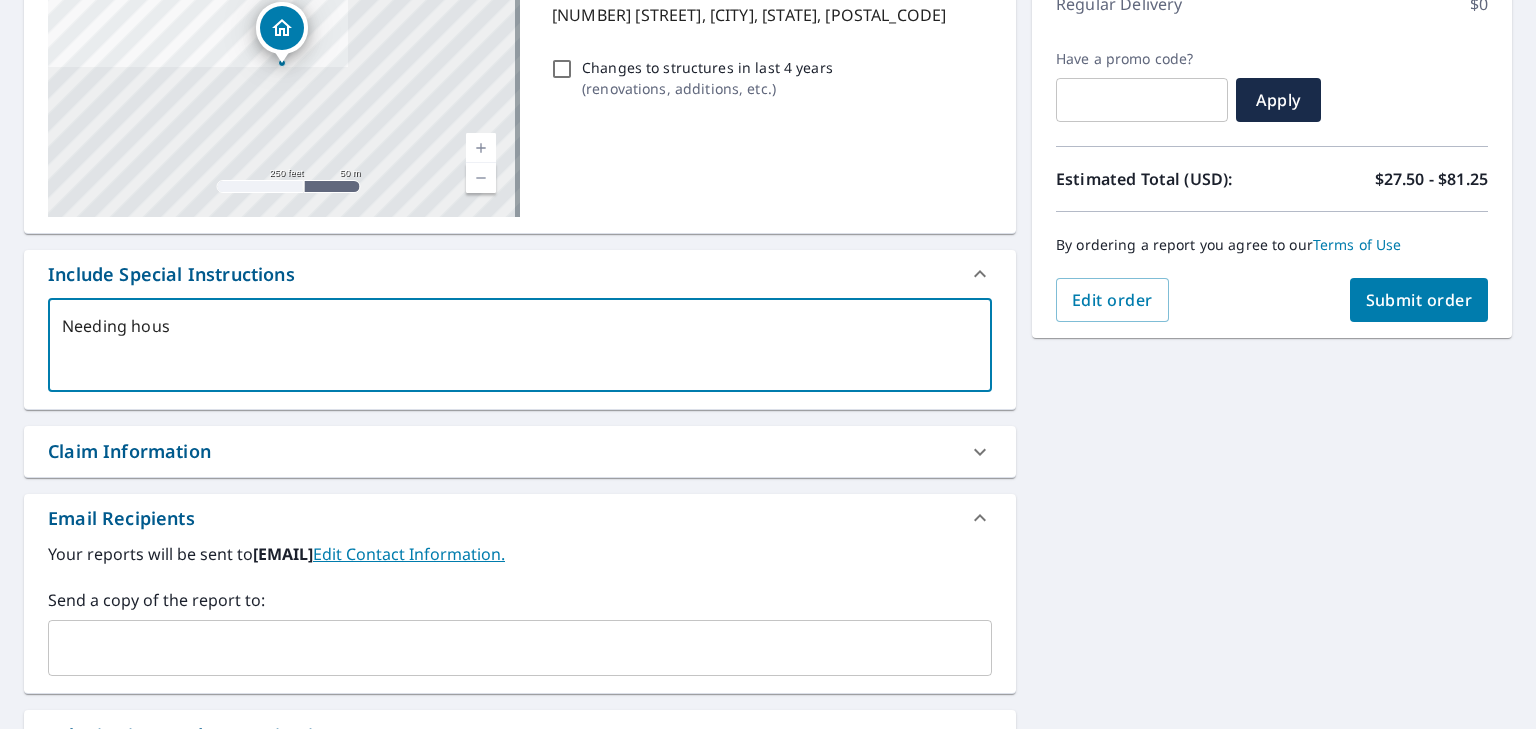 type on "Needing house" 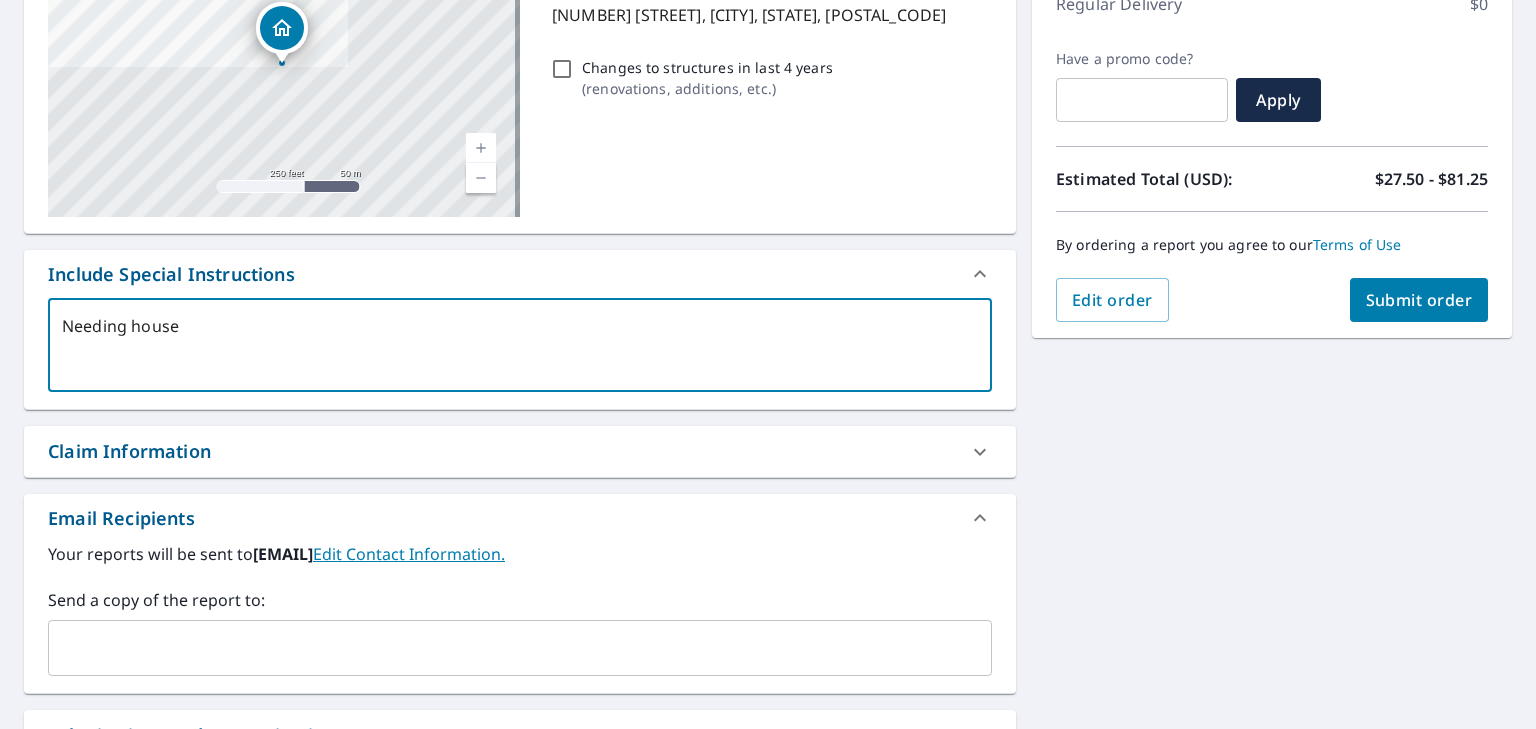 type on "Needing house" 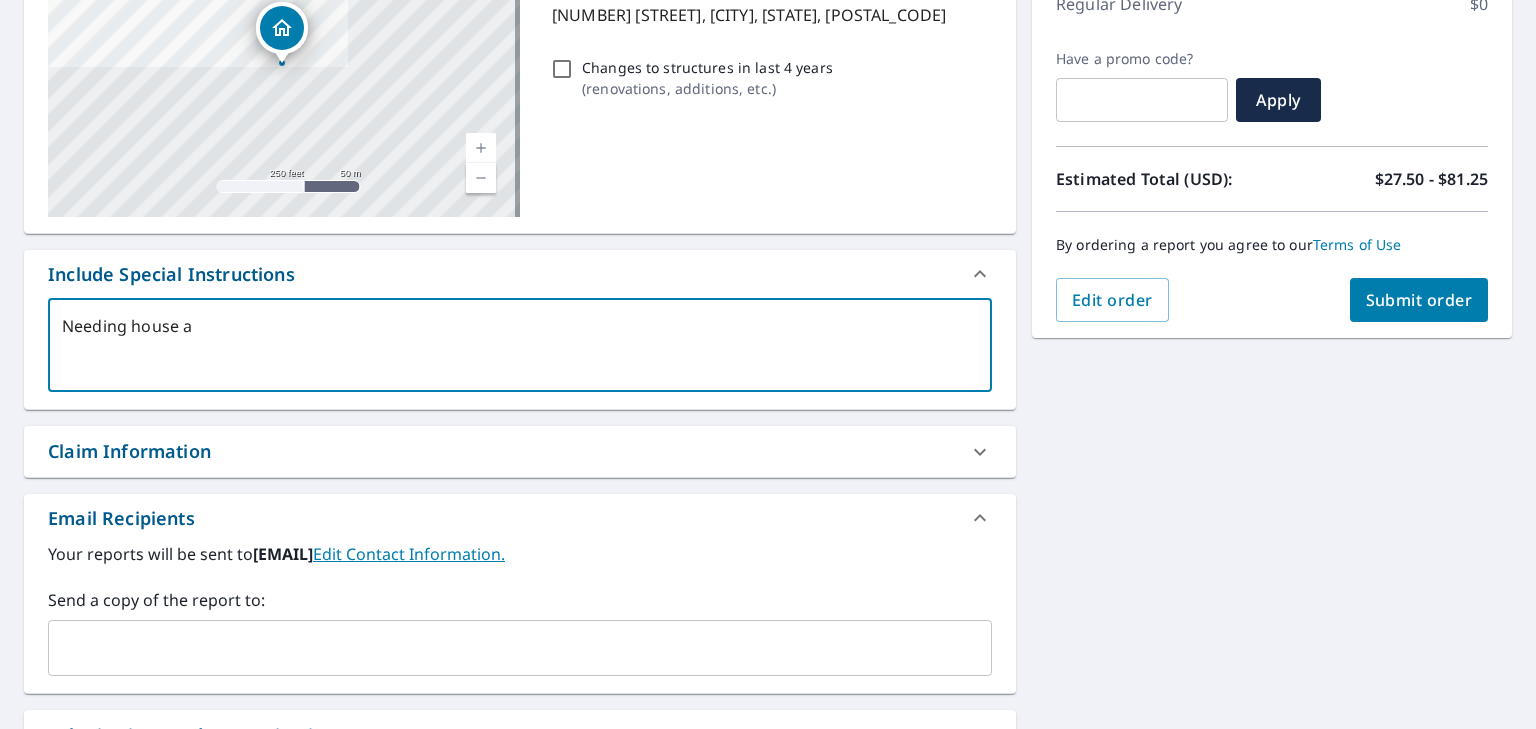 type on "Needing house an" 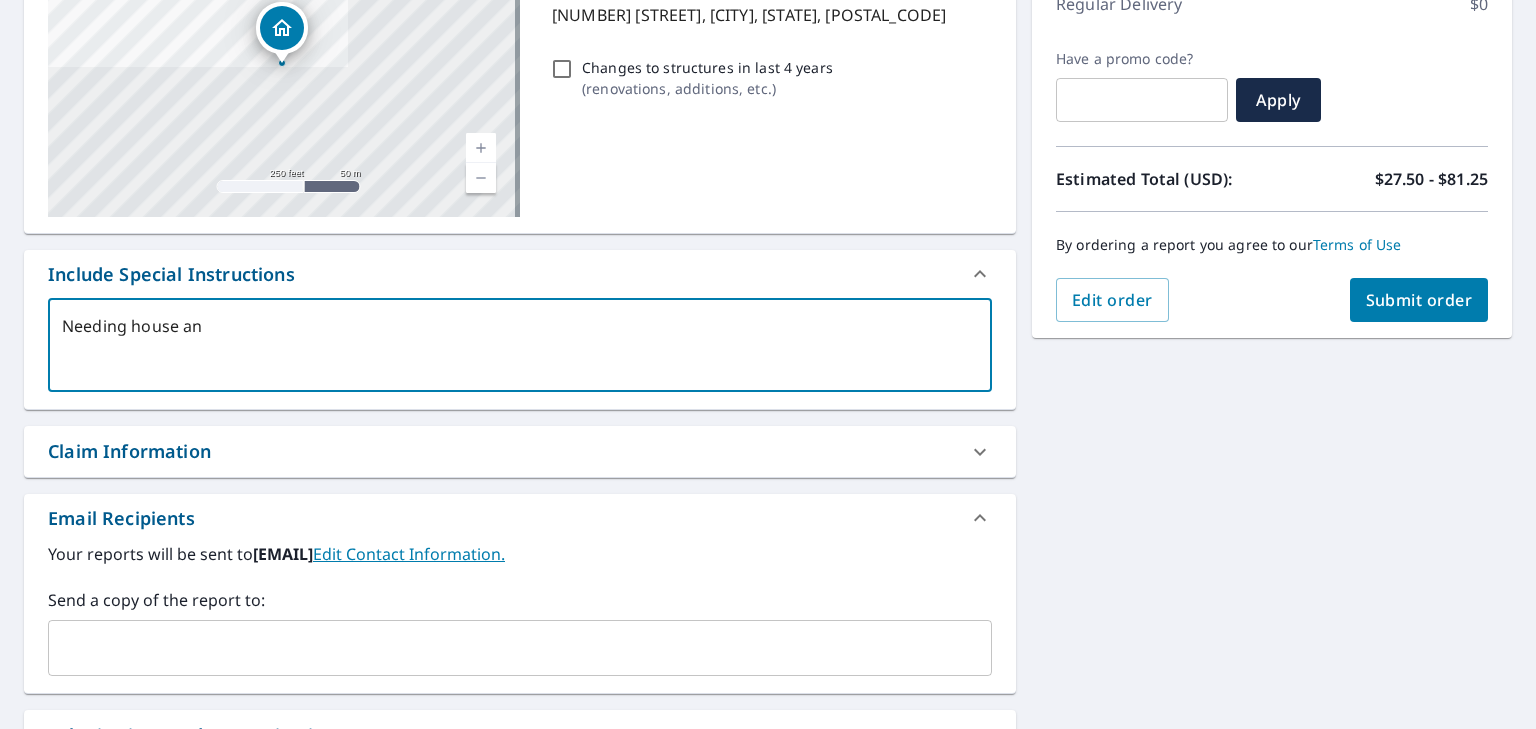 type on "Needing house and" 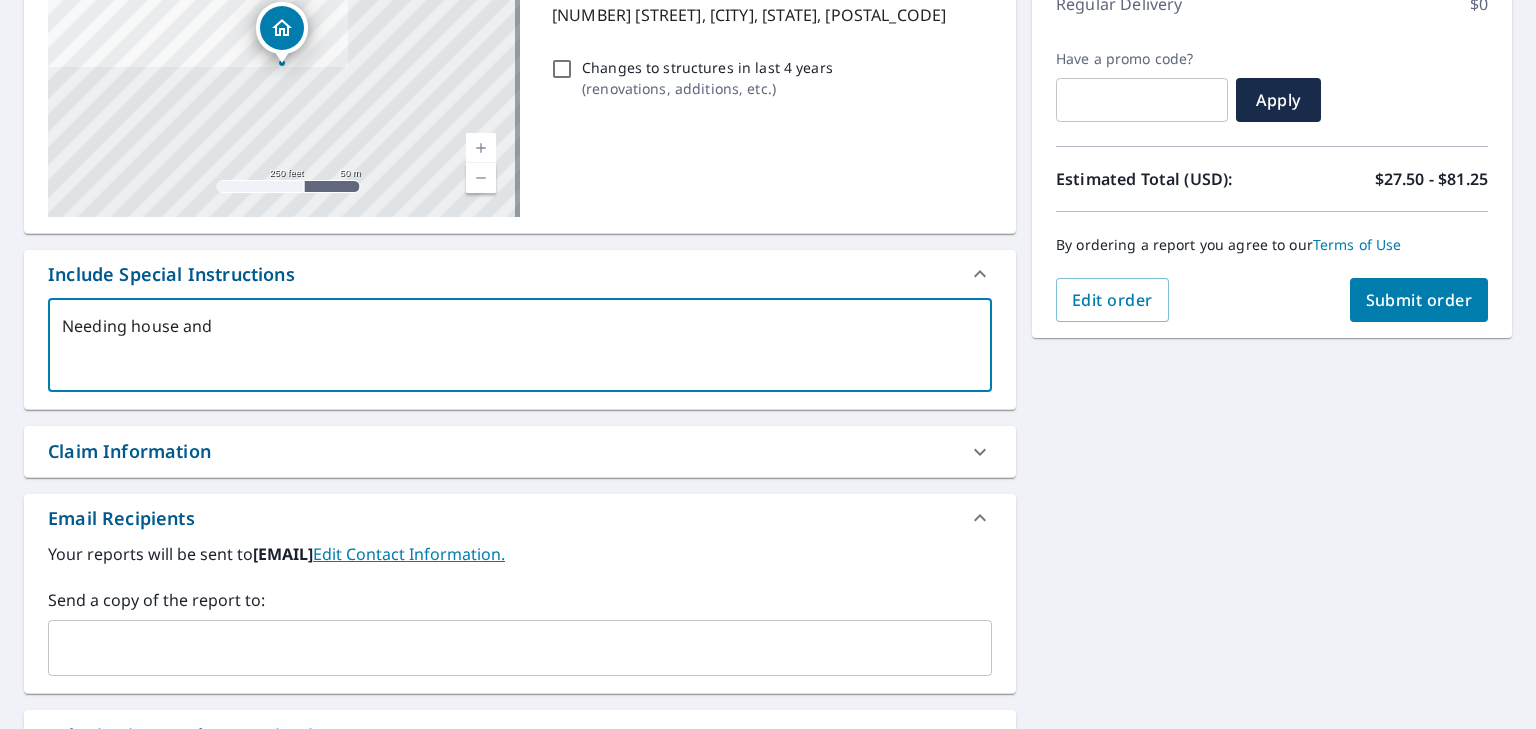 type on "Needing house and" 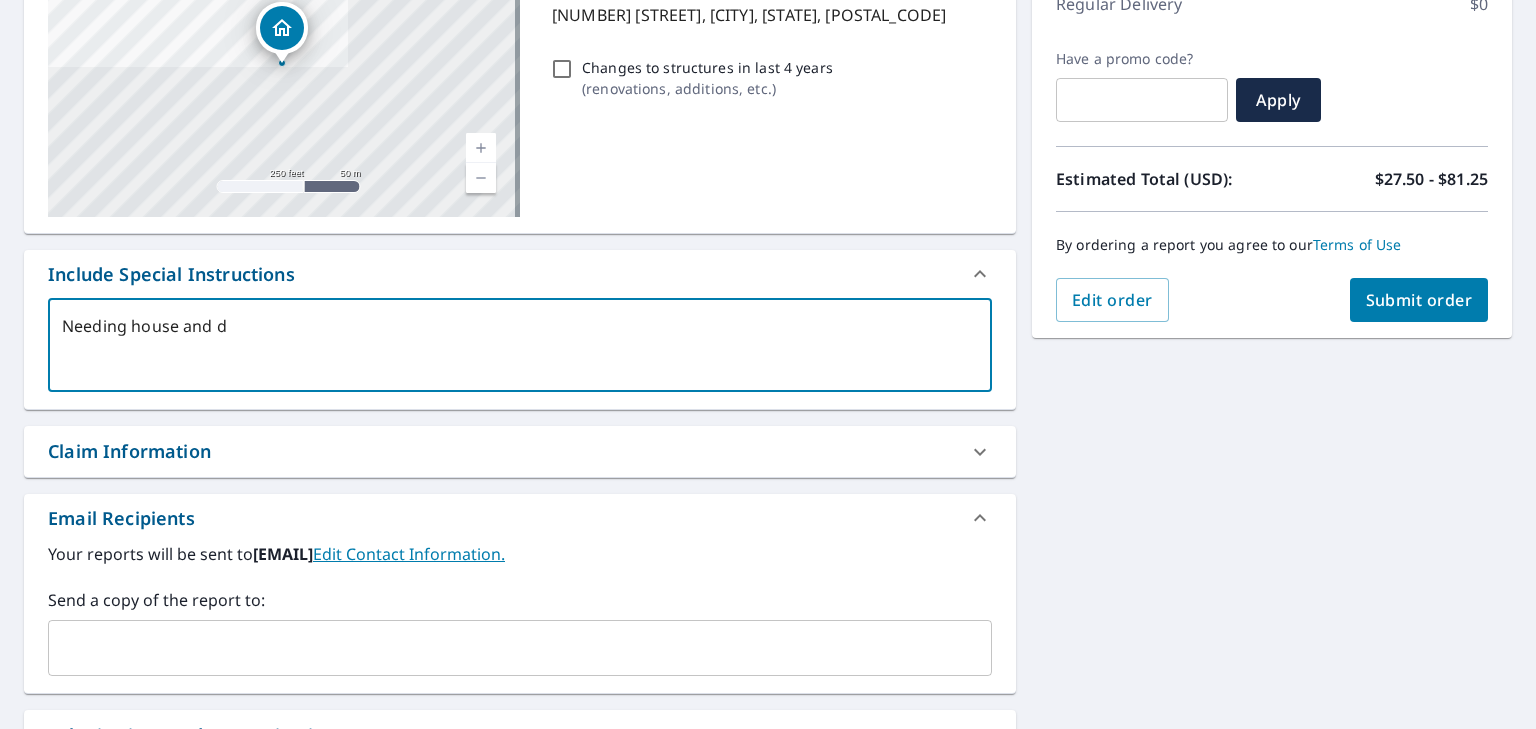 type on "Needing house and de" 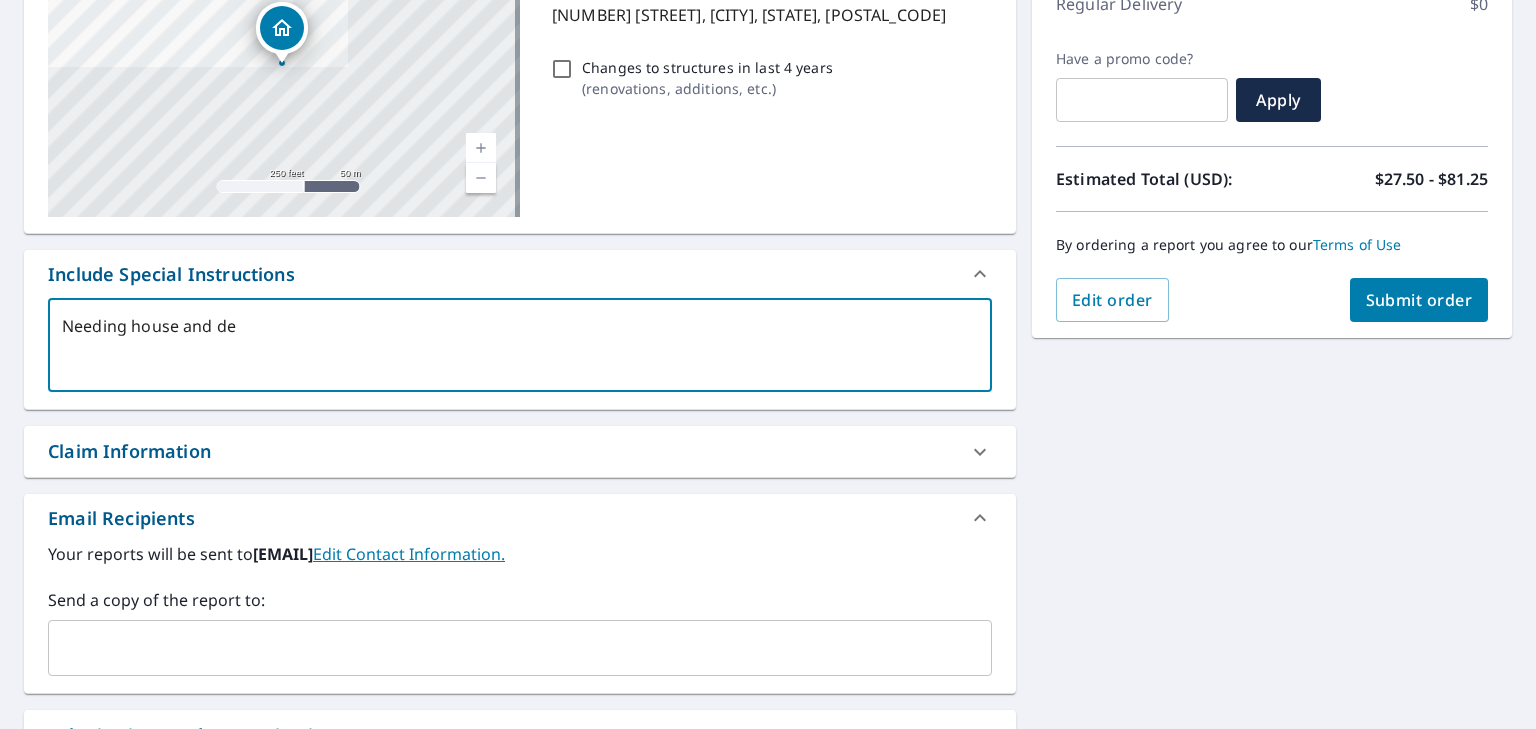 type on "Needing house and det" 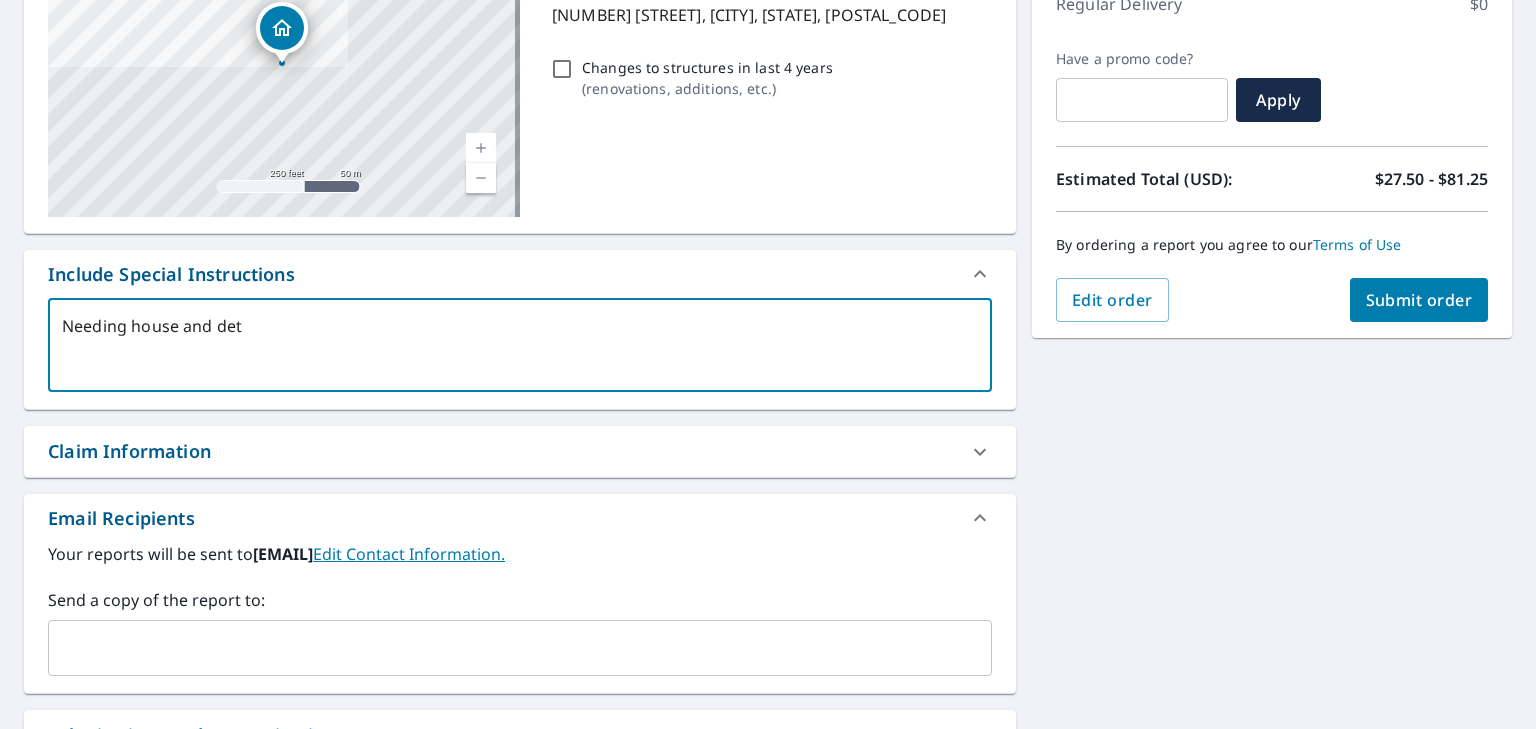 type on "Needing house and deta" 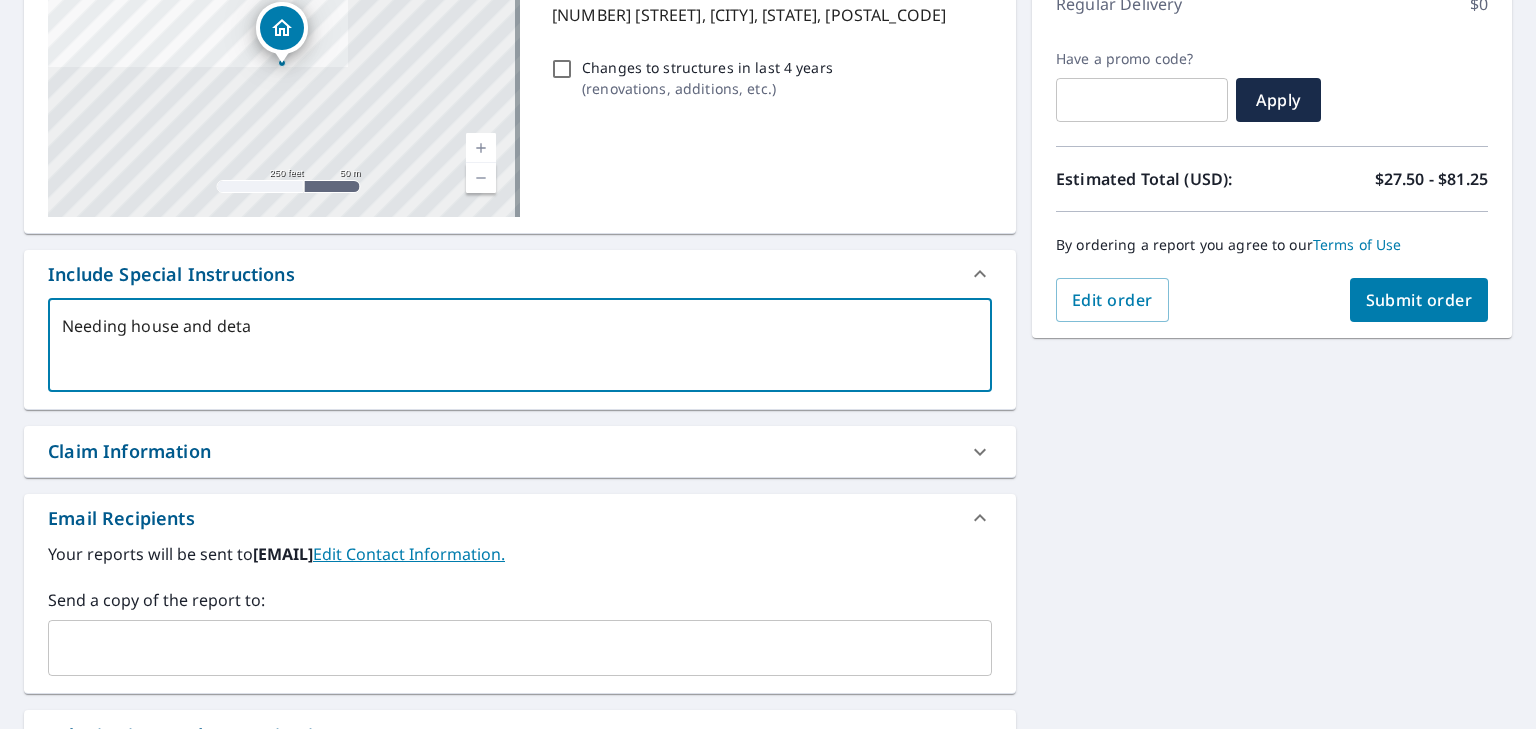 type on "Needing house and detac" 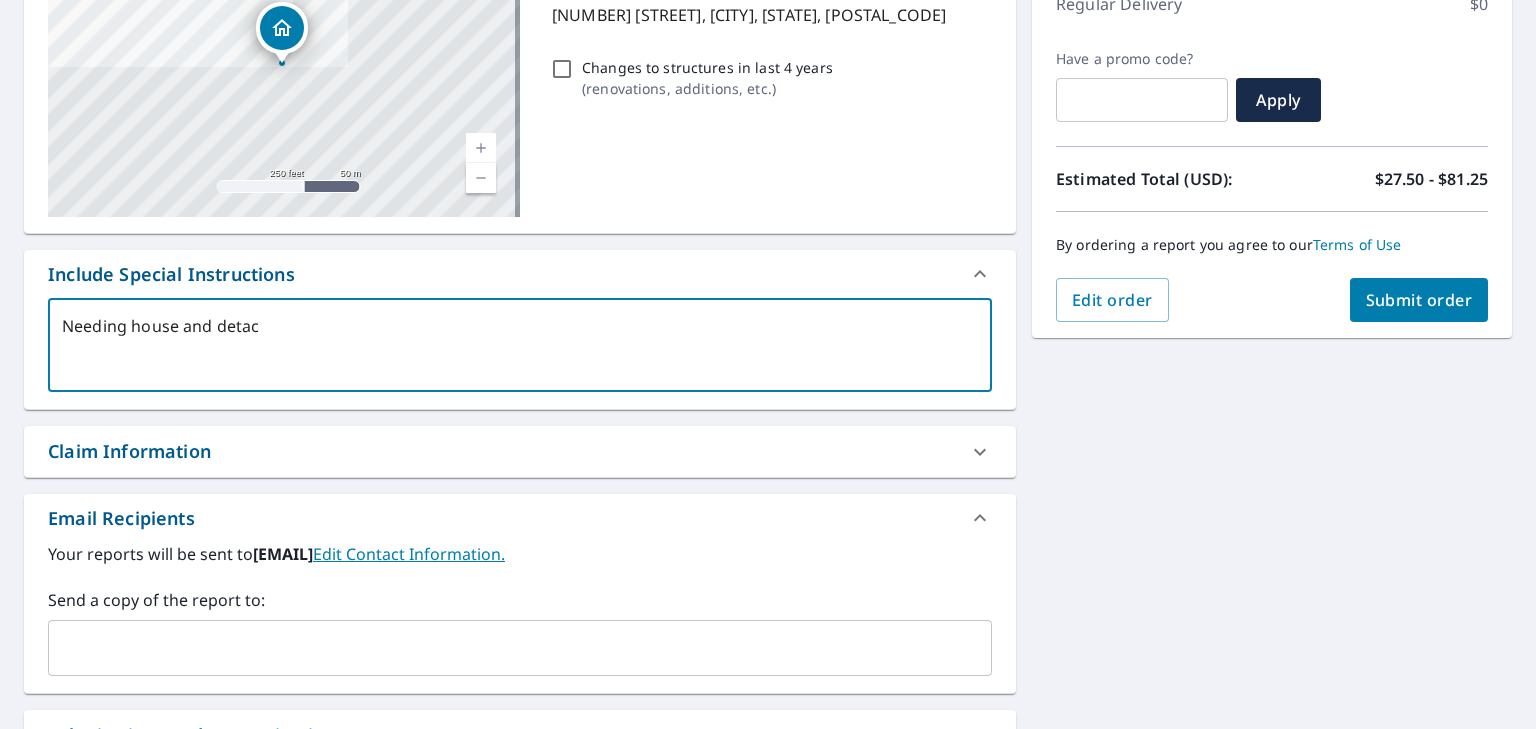 type on "Needing house and detach" 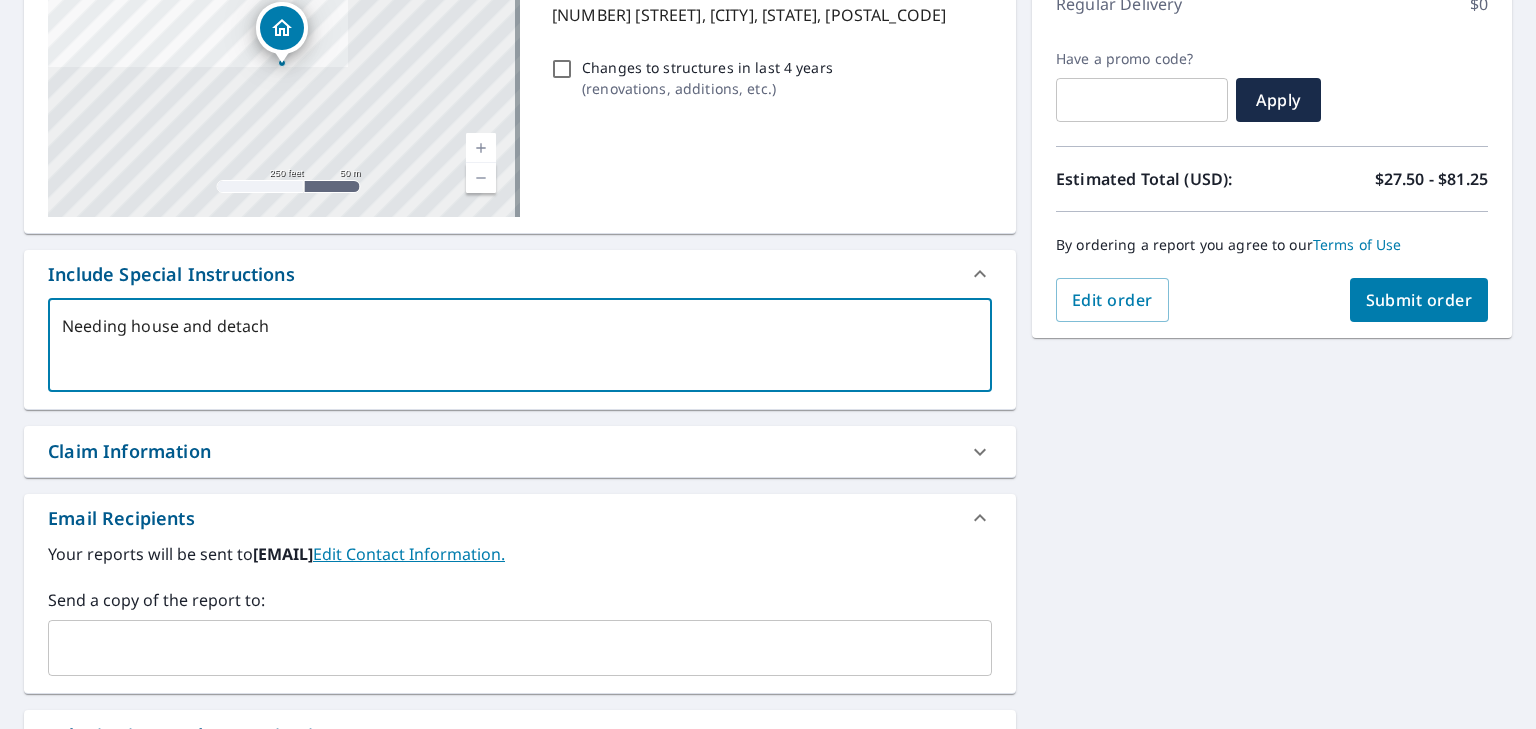 type on "Needing house and detache" 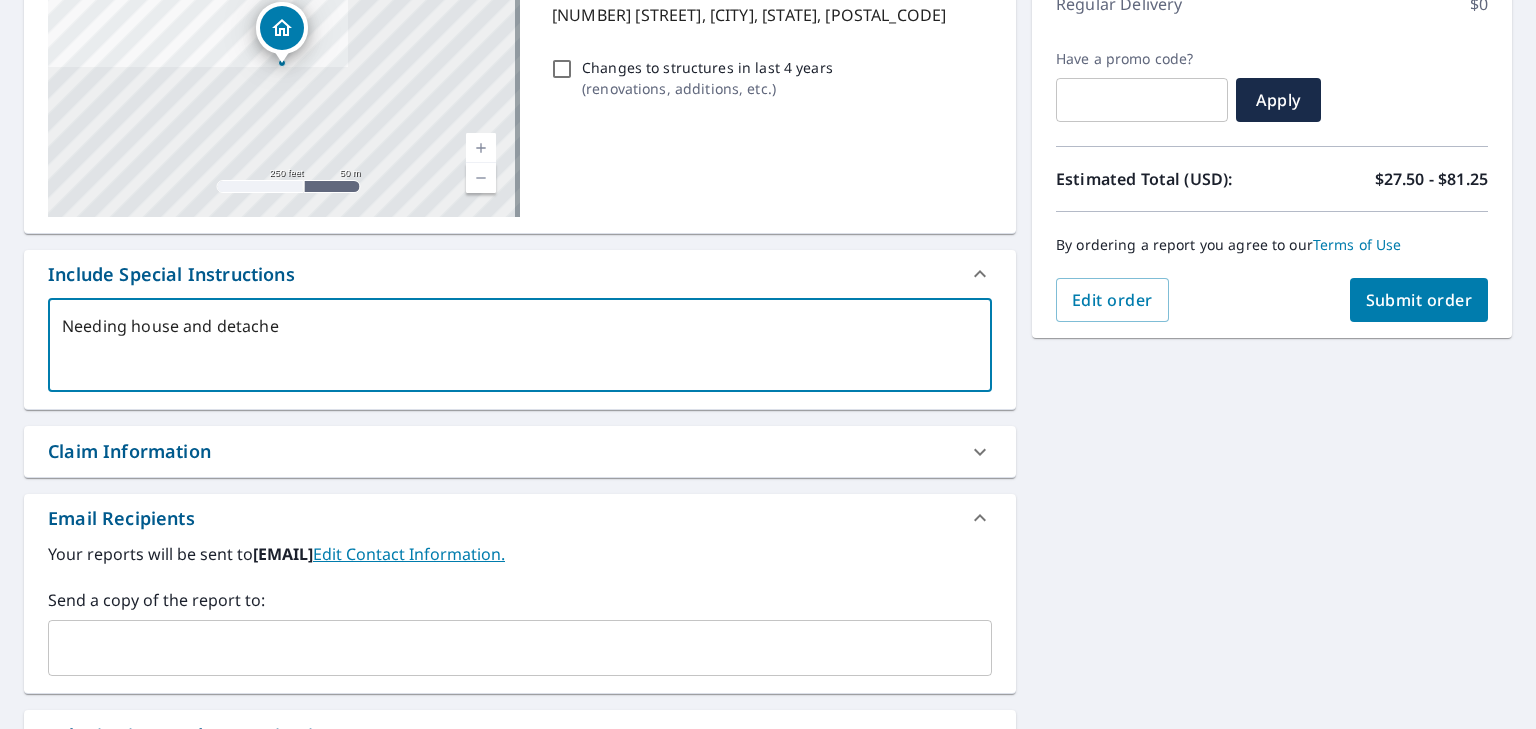 type on "x" 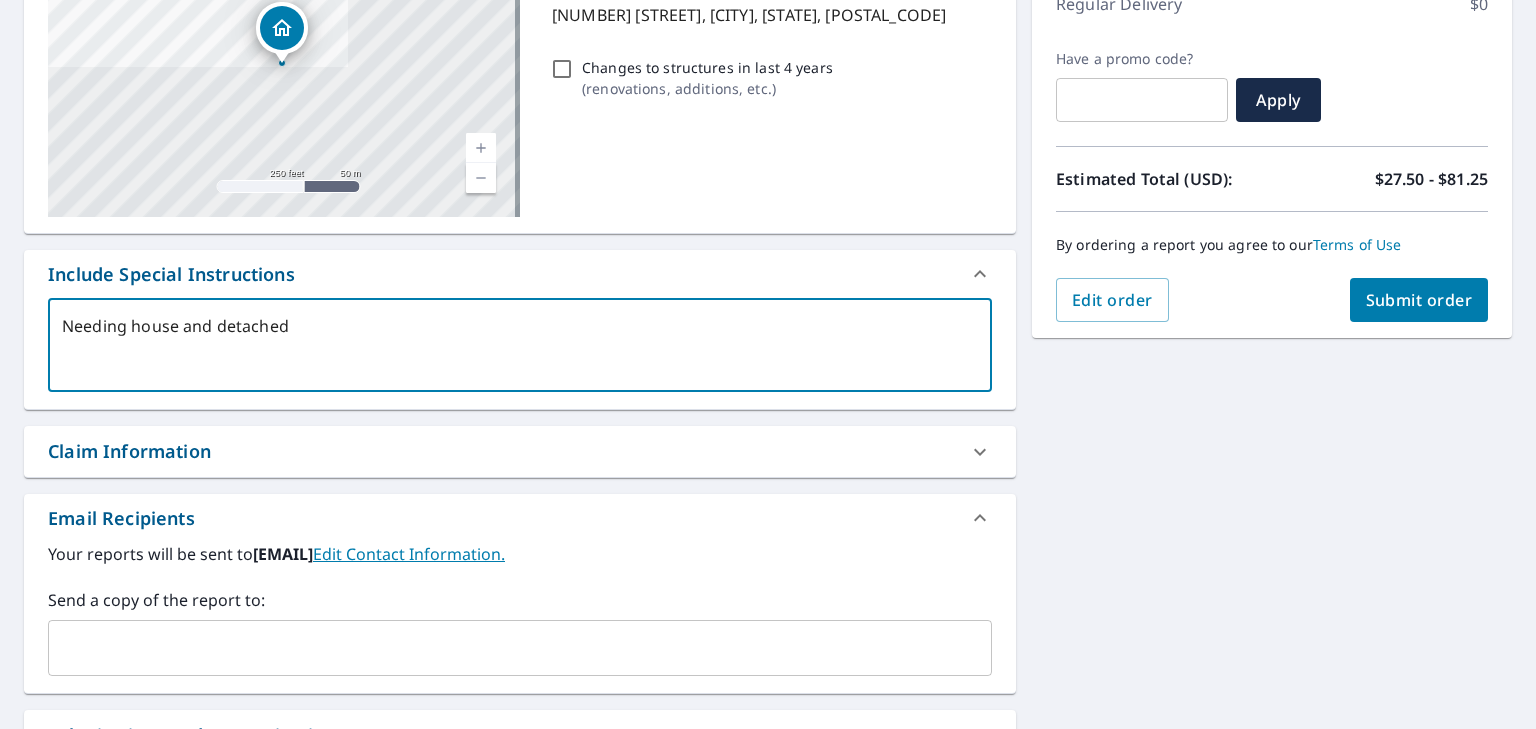 type on "Needing house and detached" 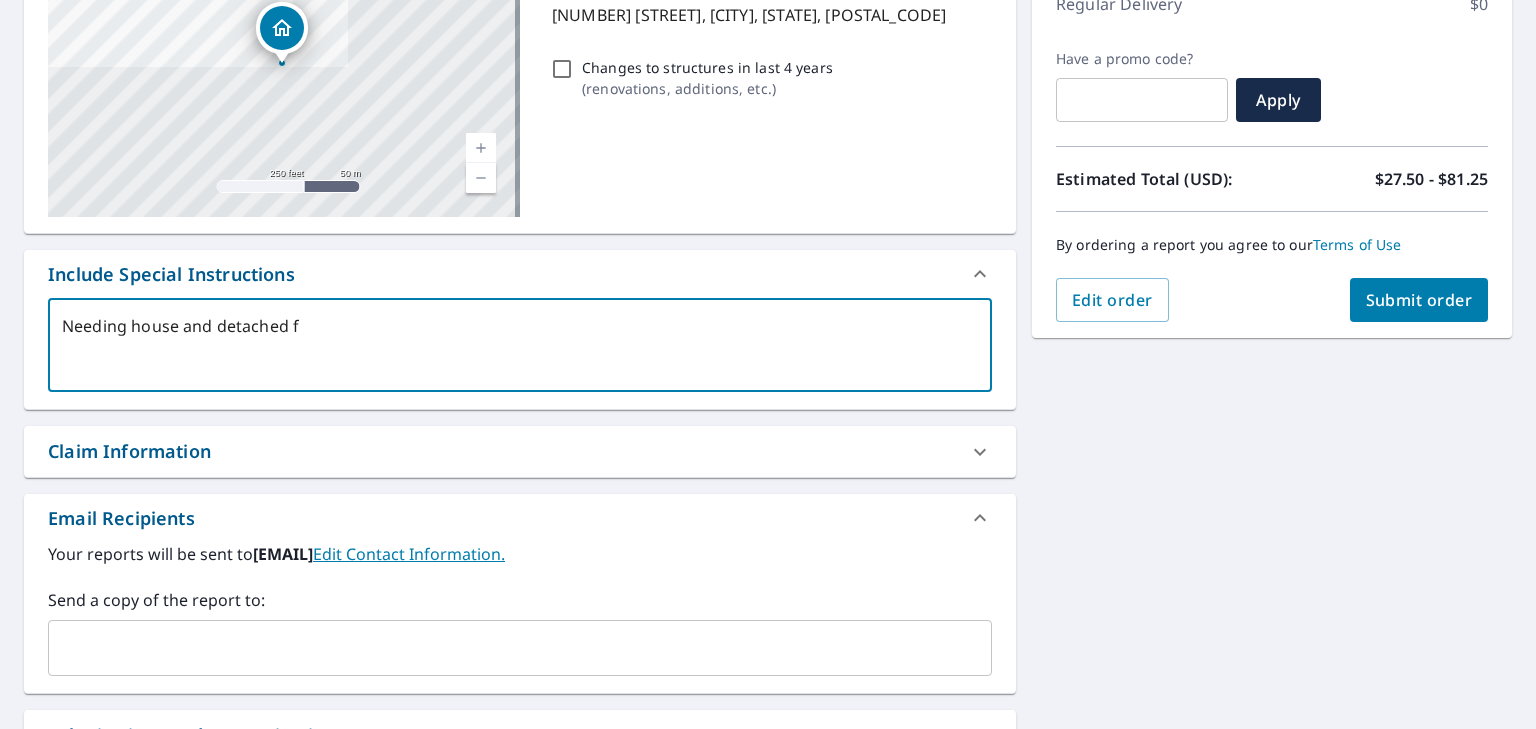 type on "Needing house and detached" 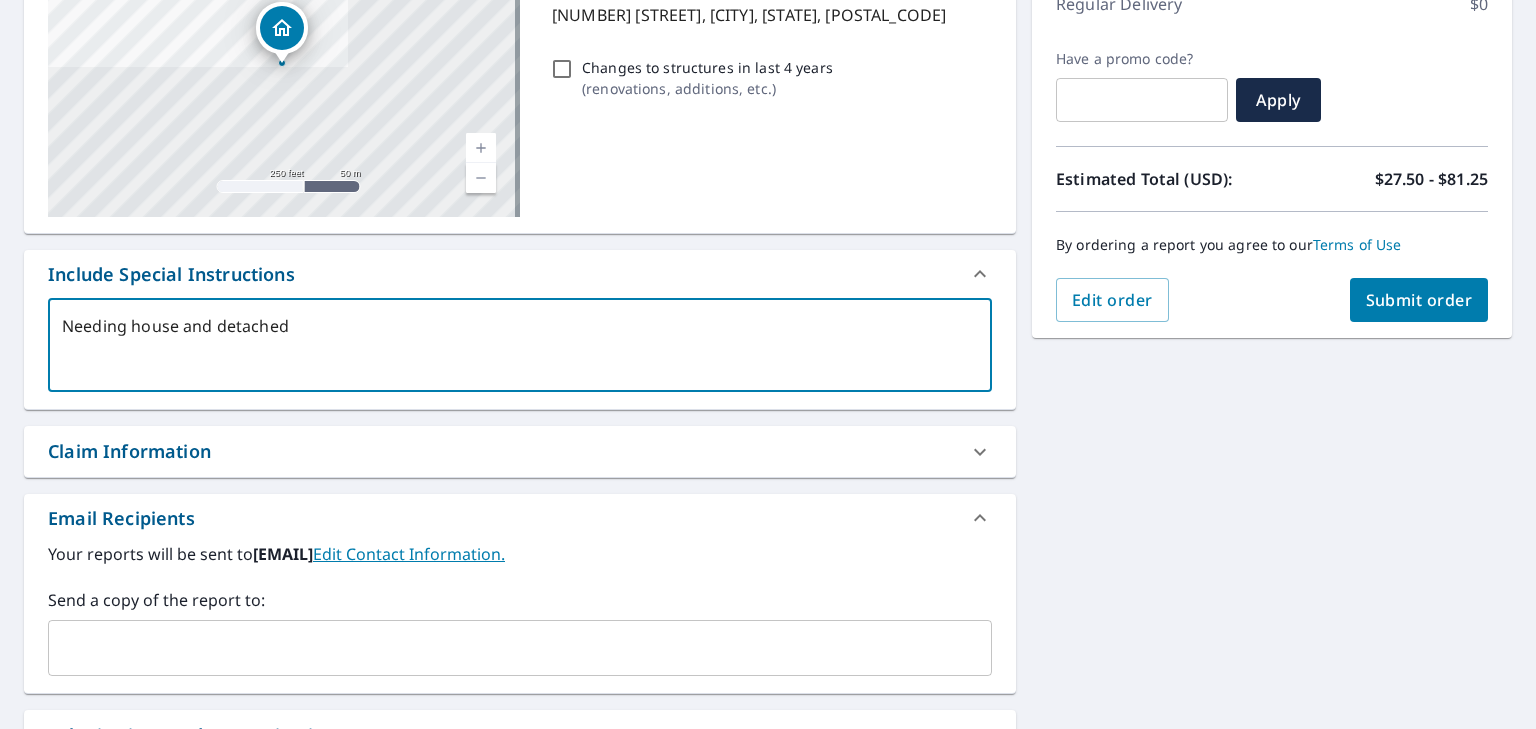 type on "[NUMBER] [STREET], [CITY], [STATE], [POSTAL_CODE]" 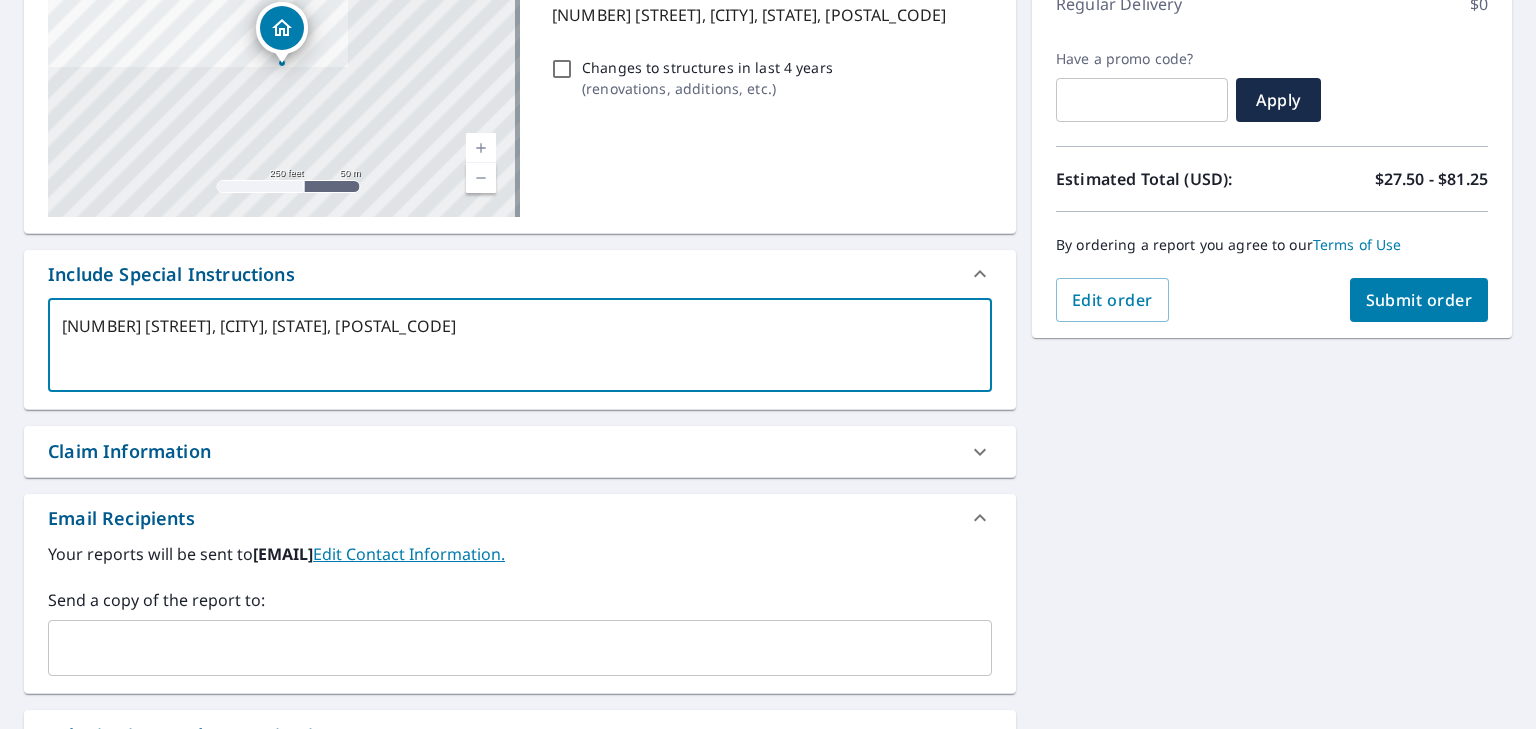 type on "Needing house and detached ga" 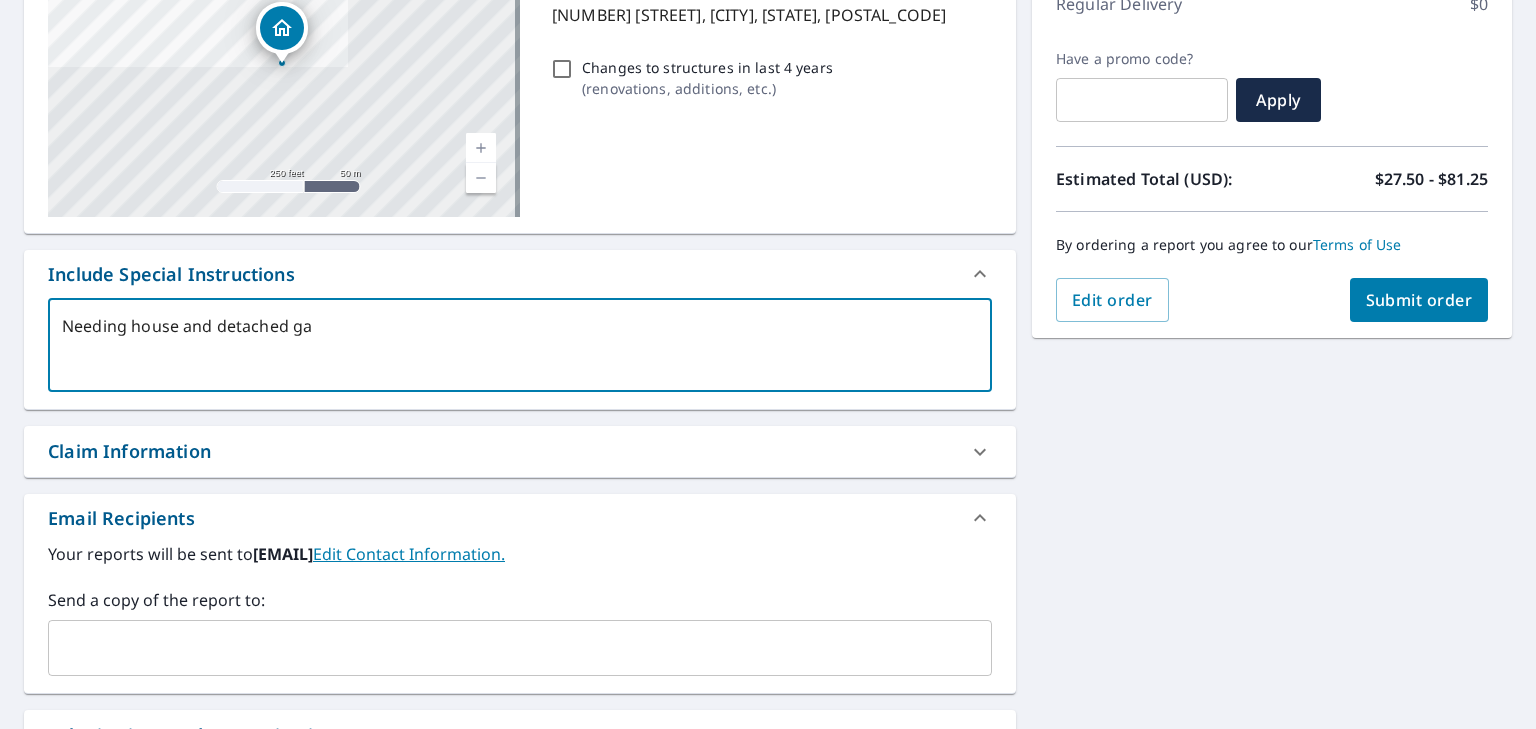 type on "x" 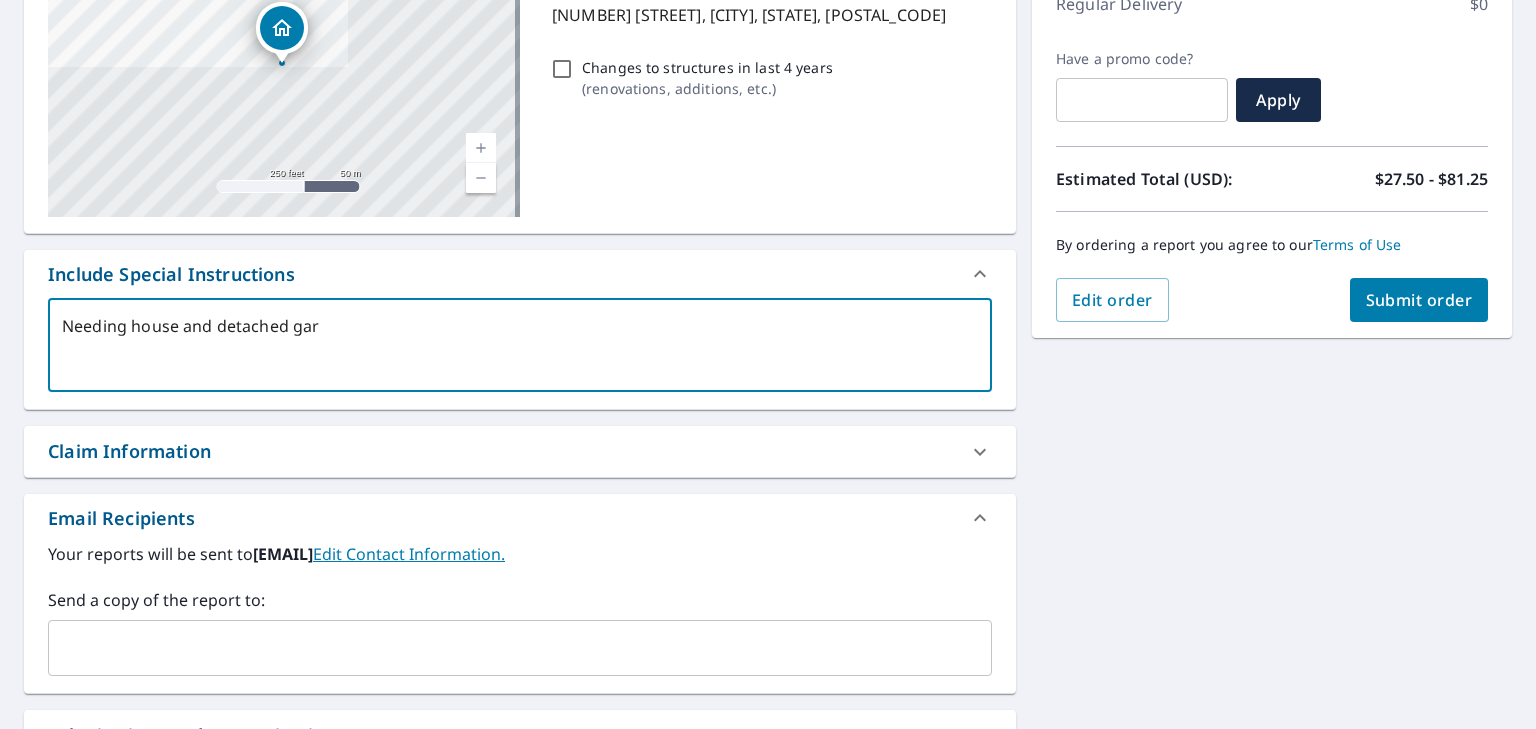 type on "Needing house and detached gara" 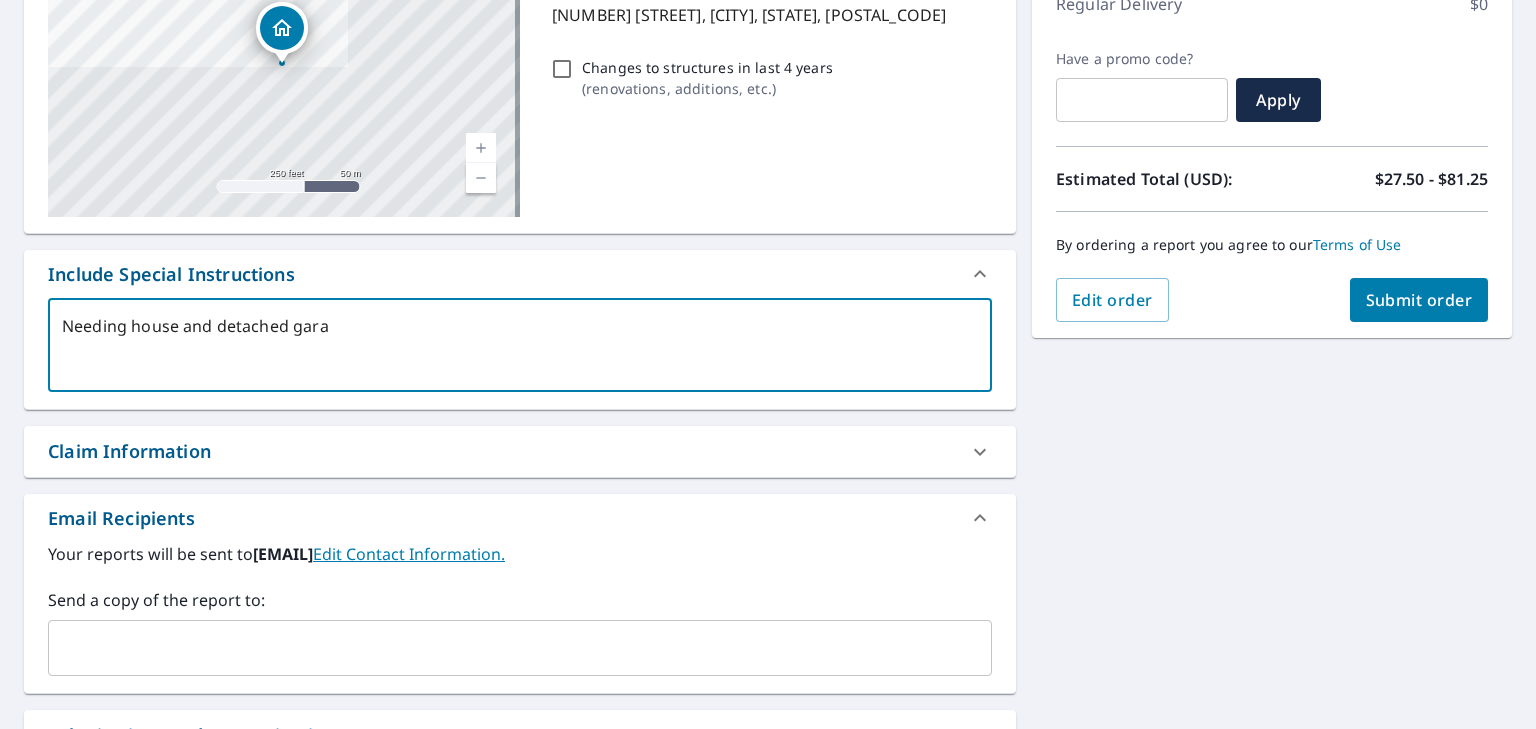 type on "Needing house and detached garag" 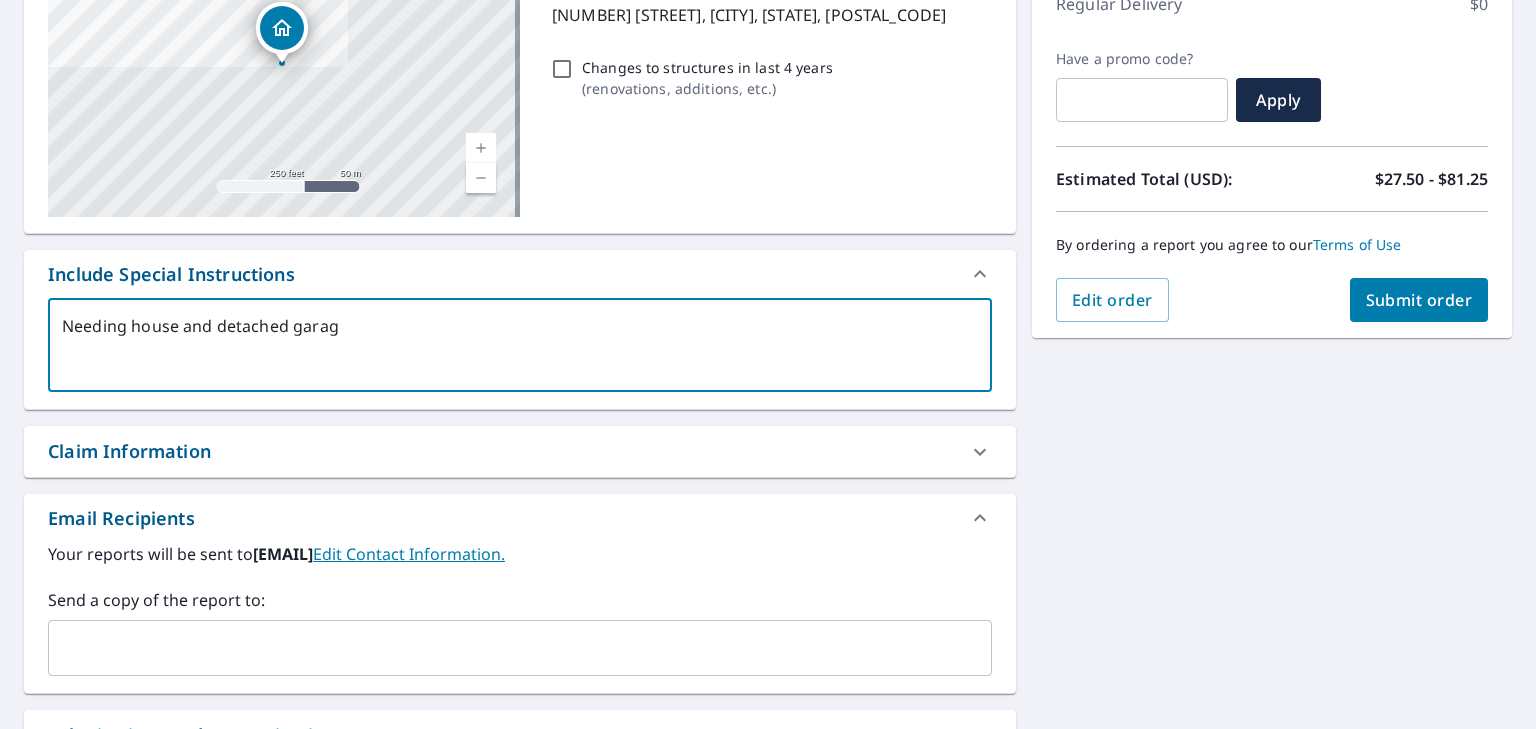 type on "Needing house and detached garage" 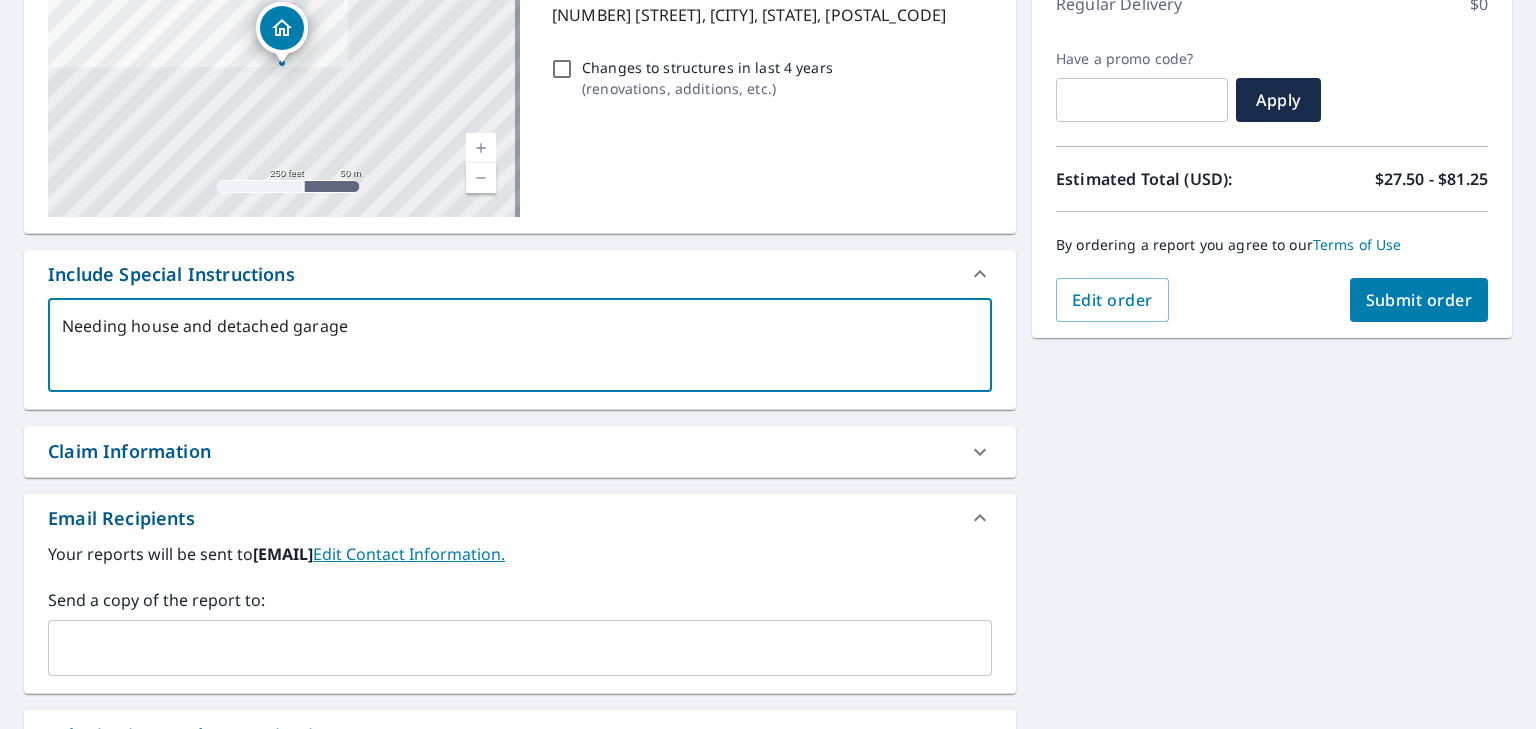 type on "Needing house and detached garage" 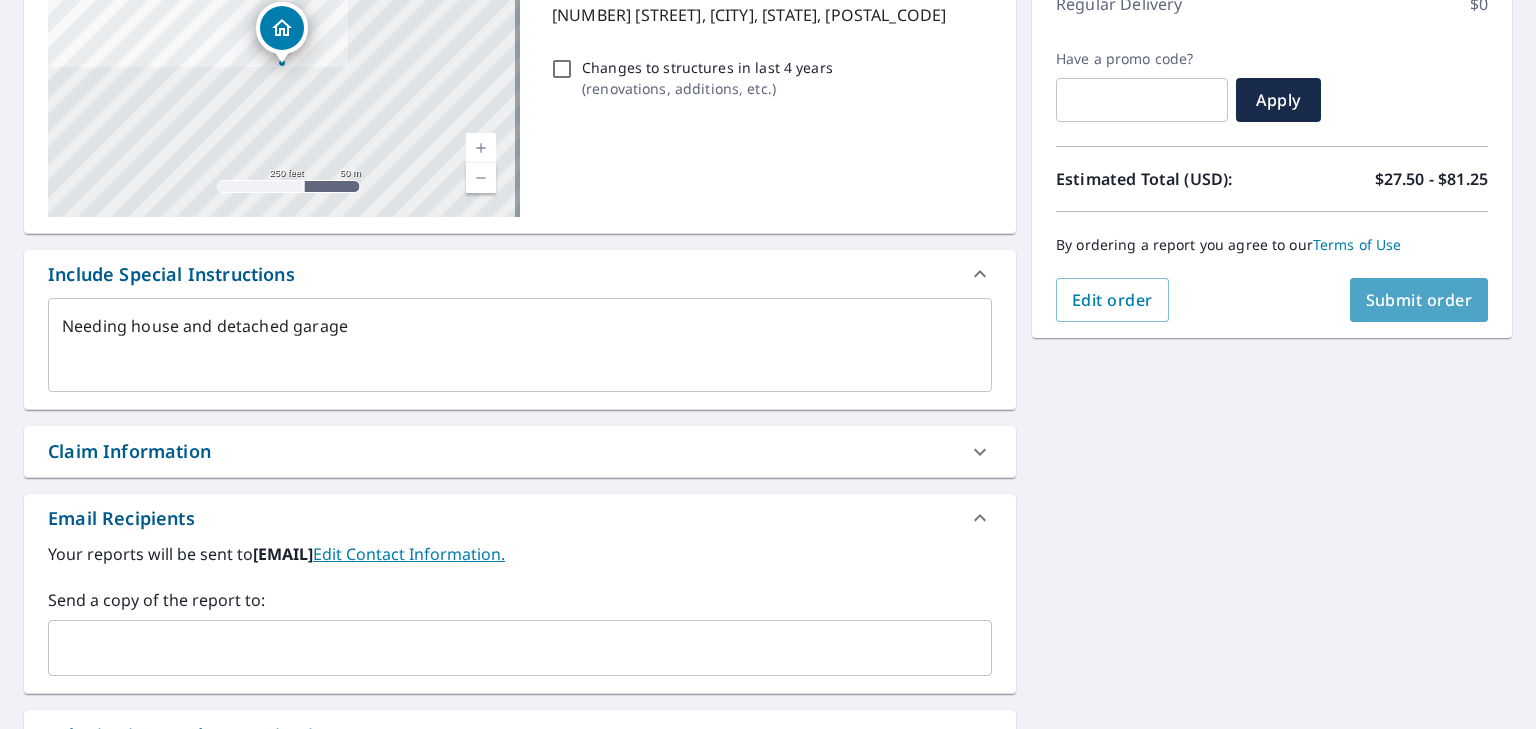 click on "Submit order" at bounding box center (1419, 300) 